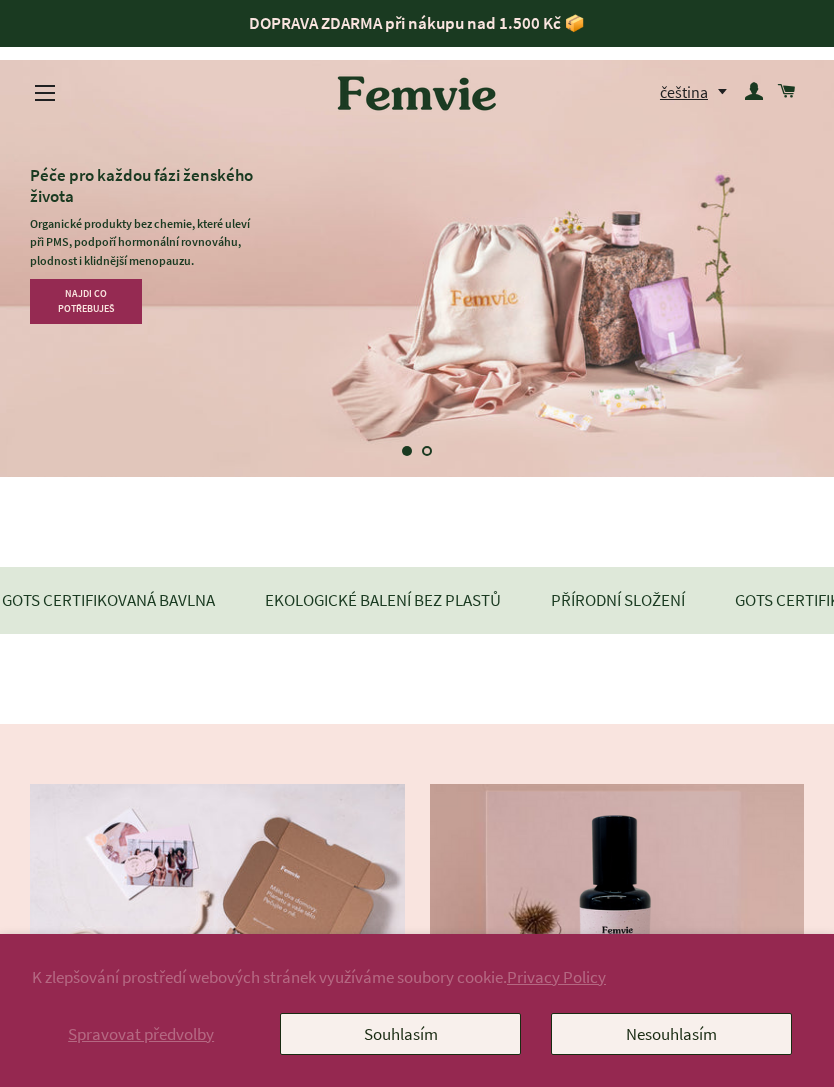scroll, scrollTop: 0, scrollLeft: 0, axis: both 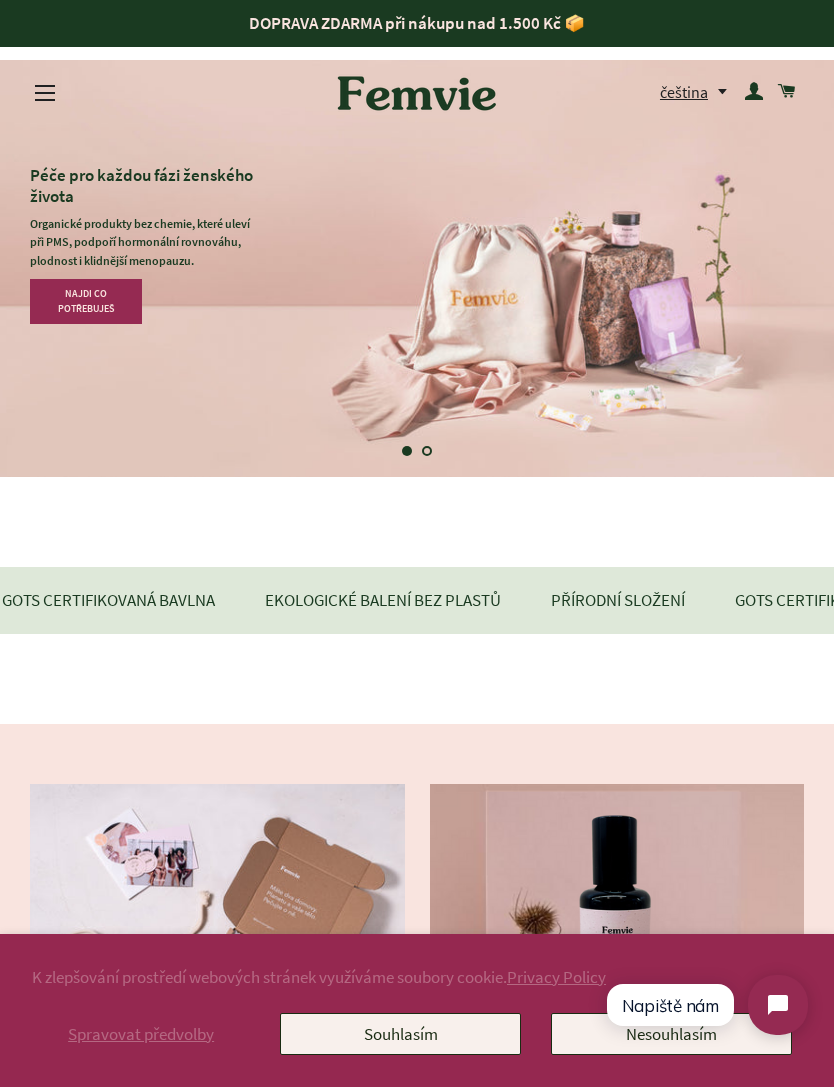 click at bounding box center [754, 92] 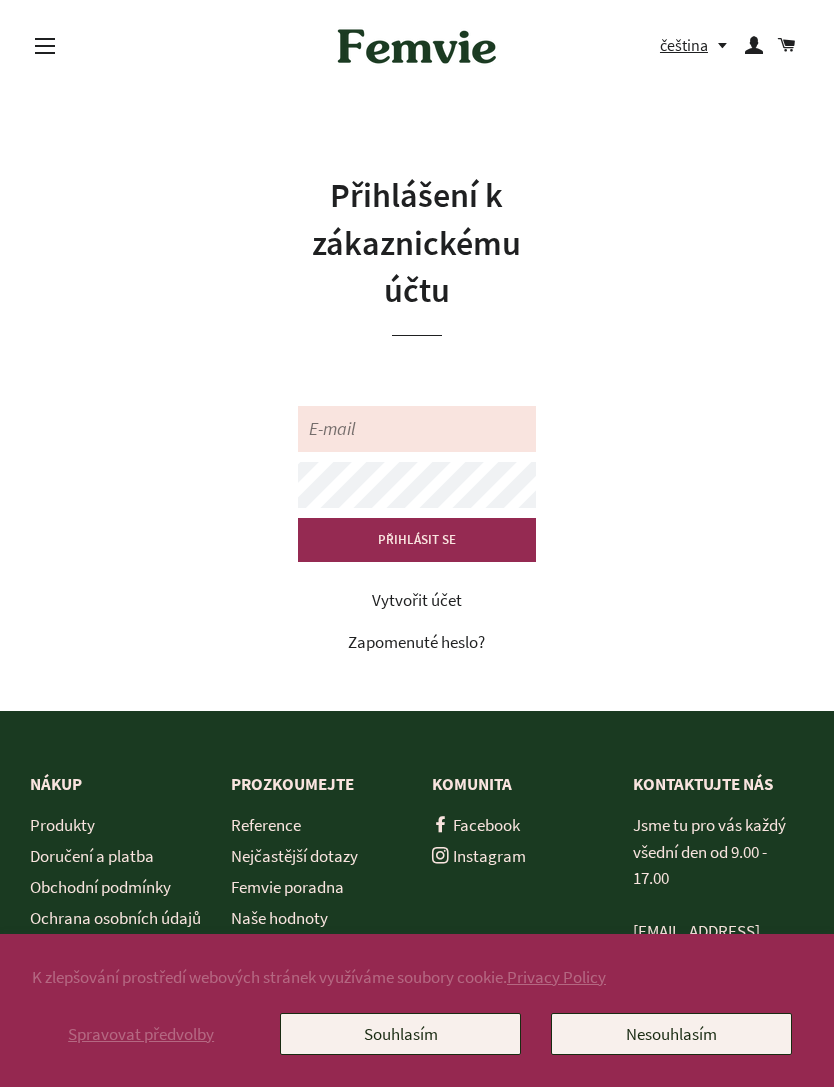 scroll, scrollTop: 0, scrollLeft: 0, axis: both 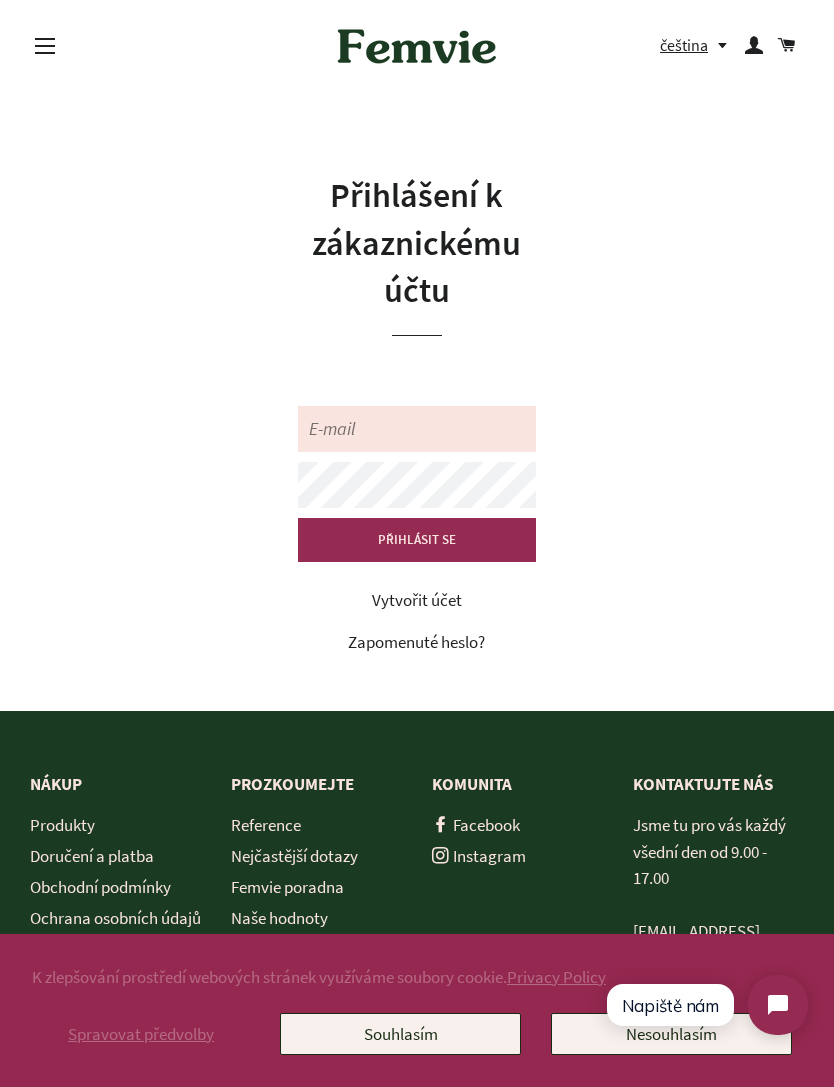 type on "[EMAIL_ADDRESS][DOMAIN_NAME]" 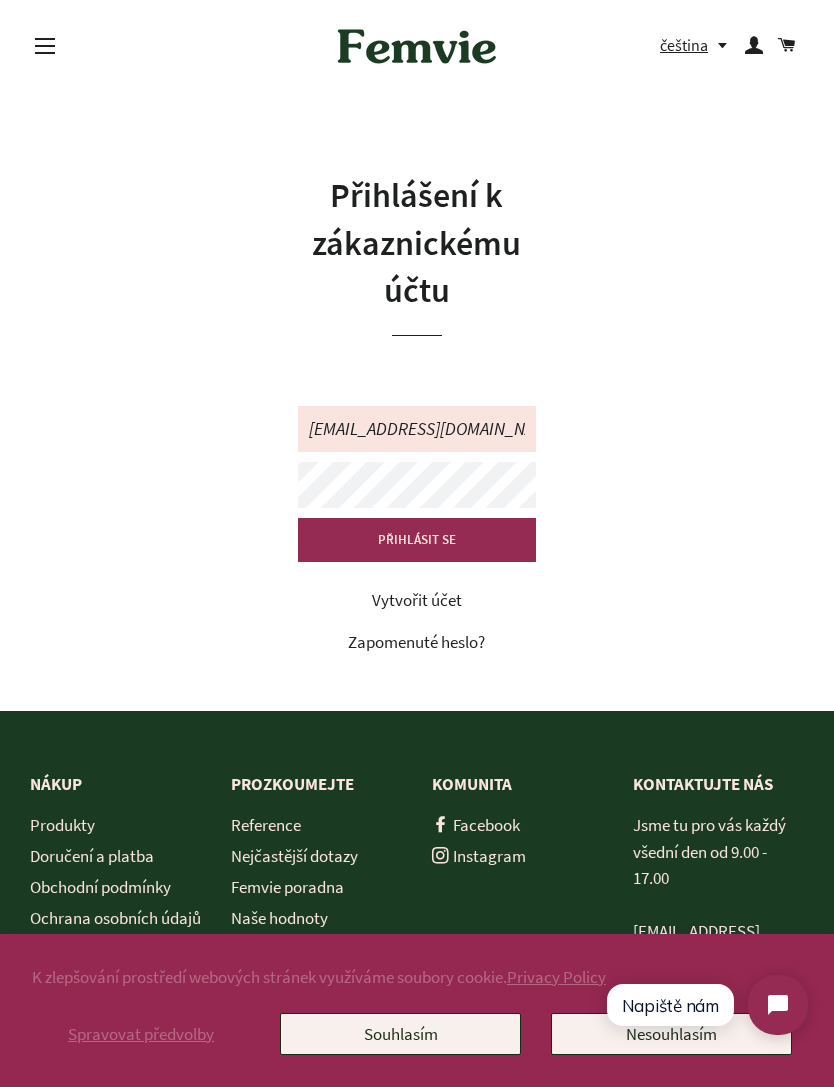 click on "PŘIHLÁSIT SE" at bounding box center [417, 540] 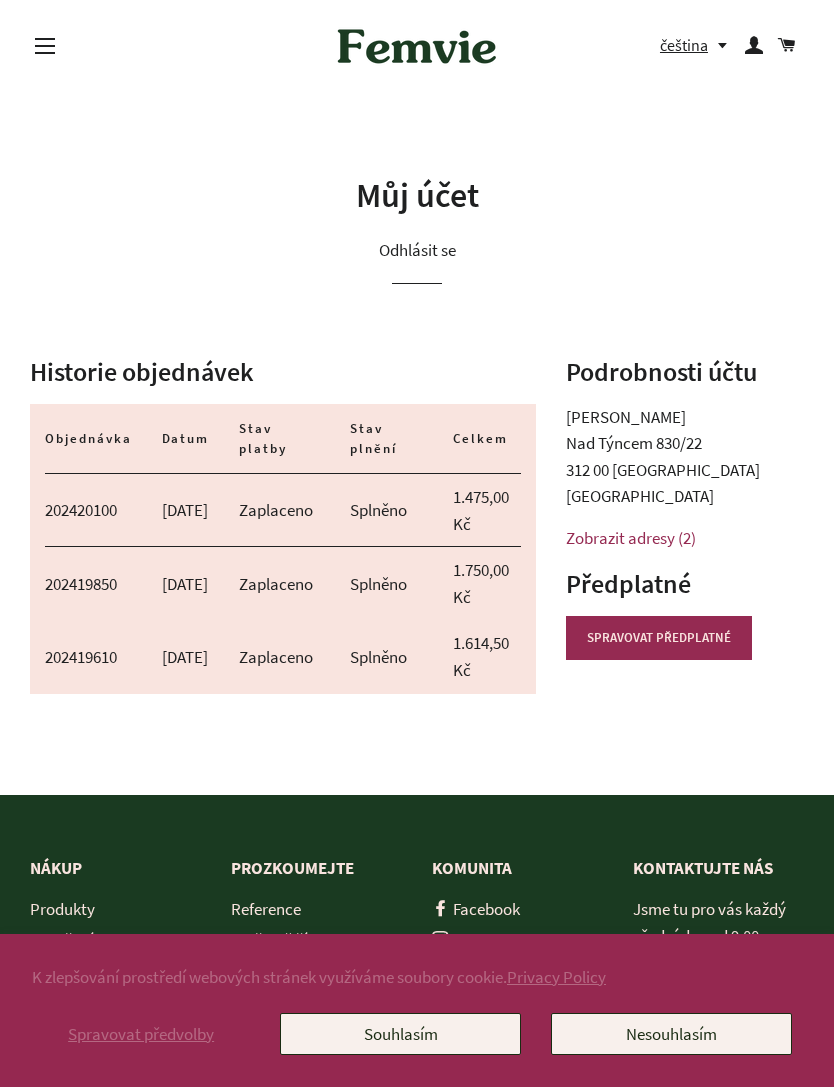 scroll, scrollTop: 0, scrollLeft: 0, axis: both 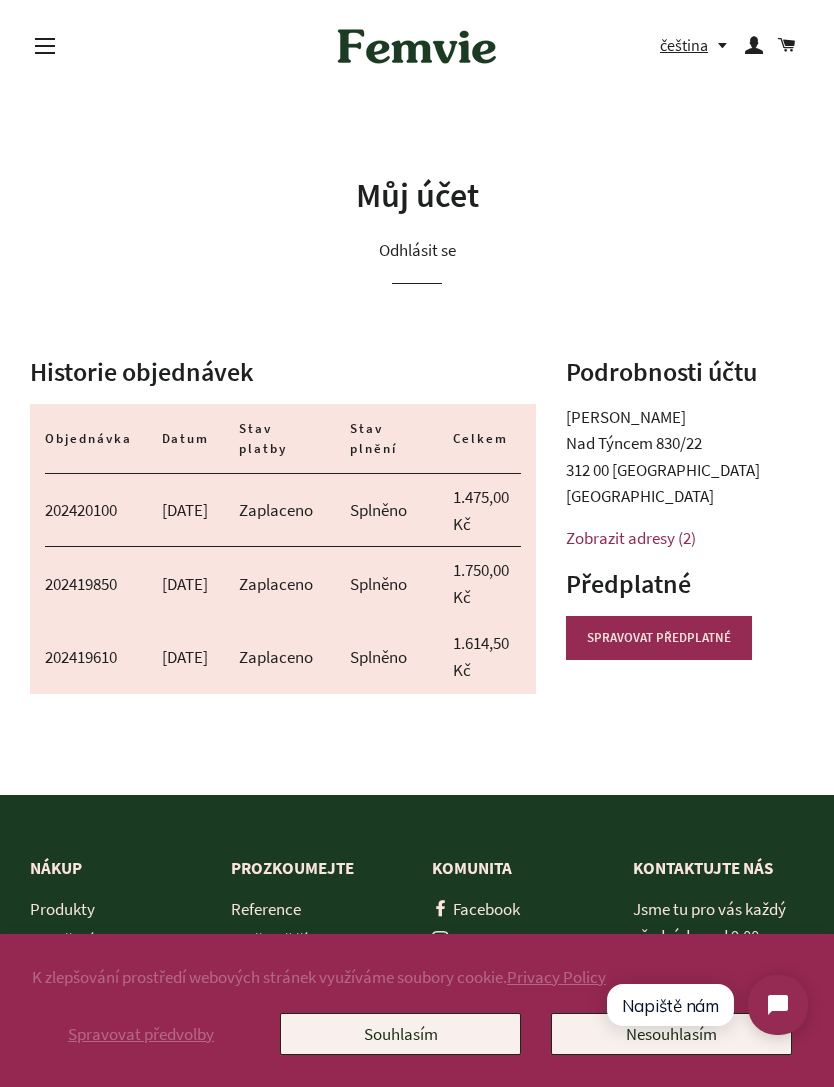 click on "Navigace na webu" at bounding box center [45, 46] 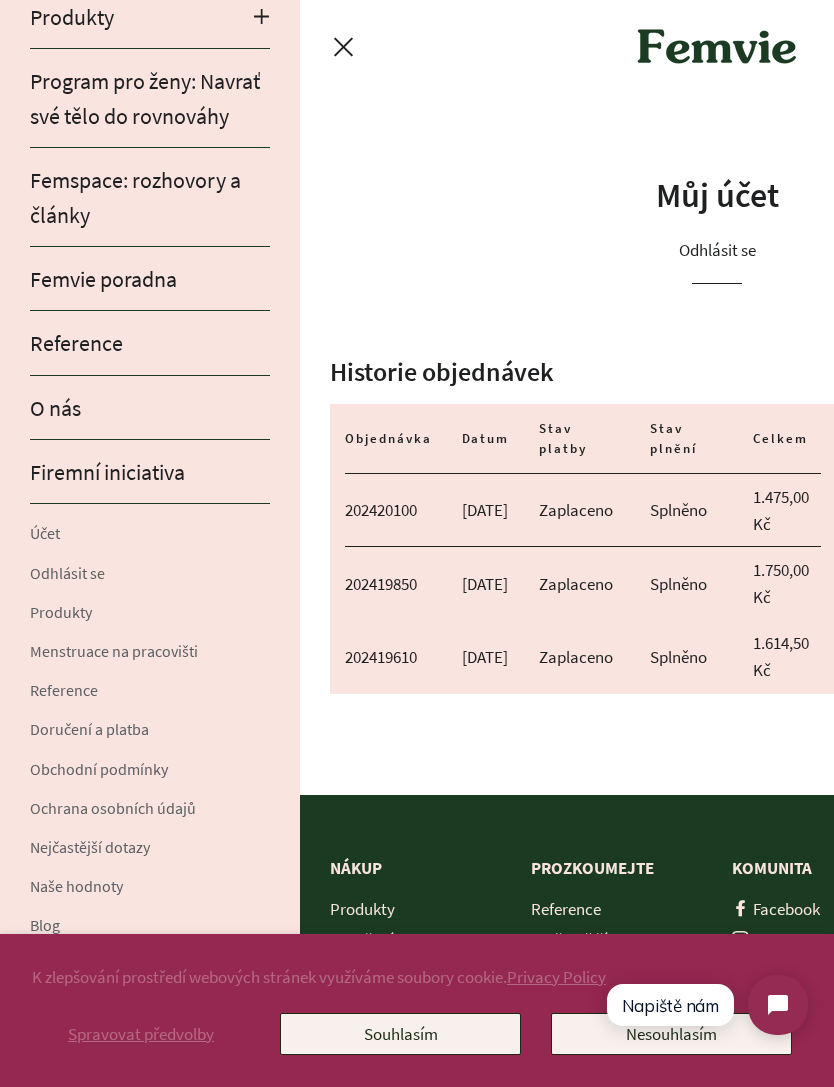 click on "Můj účet
Odhlásit se
Historie objednávek
Objednávka
Datum
Stav platby
Stav plnění
Celkem
202420100
13. květen 2025
Zaplaceno
Splněno
1.475,00 Kč
202419850
23. leden 2025
Zaplaceno
Splněno
1.750,00 Kč
202419610
31. říjen 2024
Zaplaceno
Splněno
1.614,50 Kč
Podrobnosti účtu
Eliška Baxová Česko" at bounding box center [717, 463] 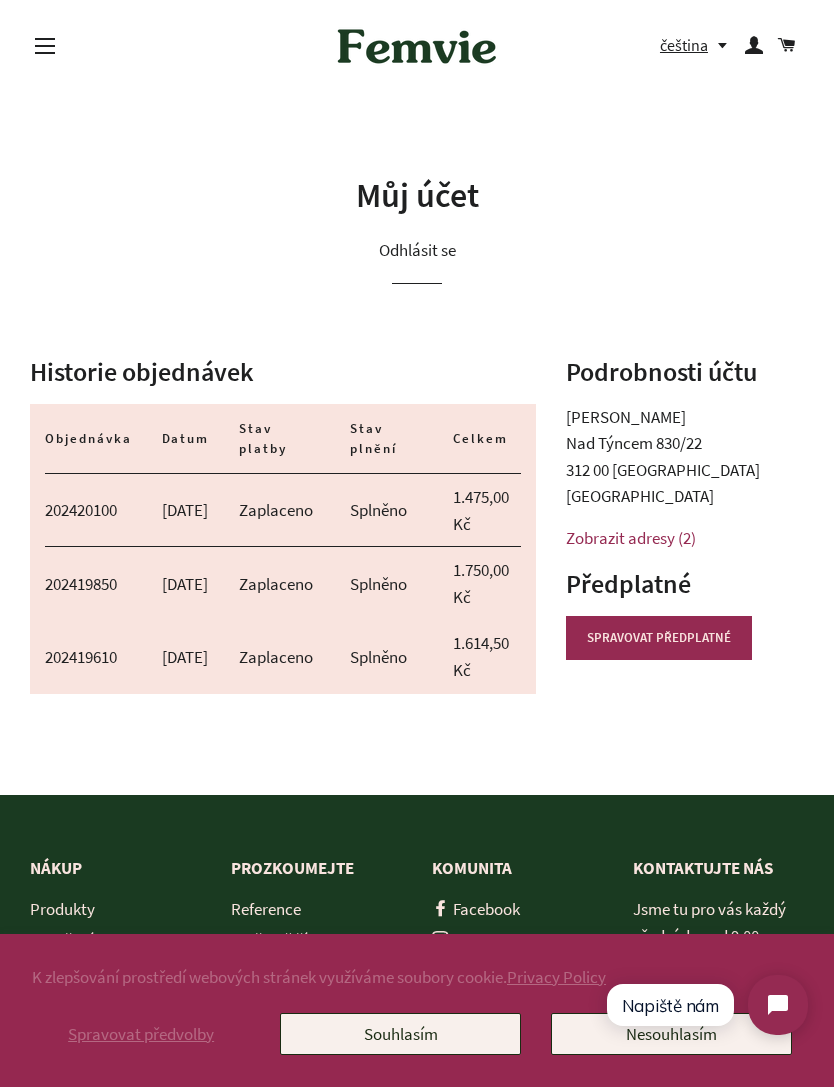 click at bounding box center [417, 46] 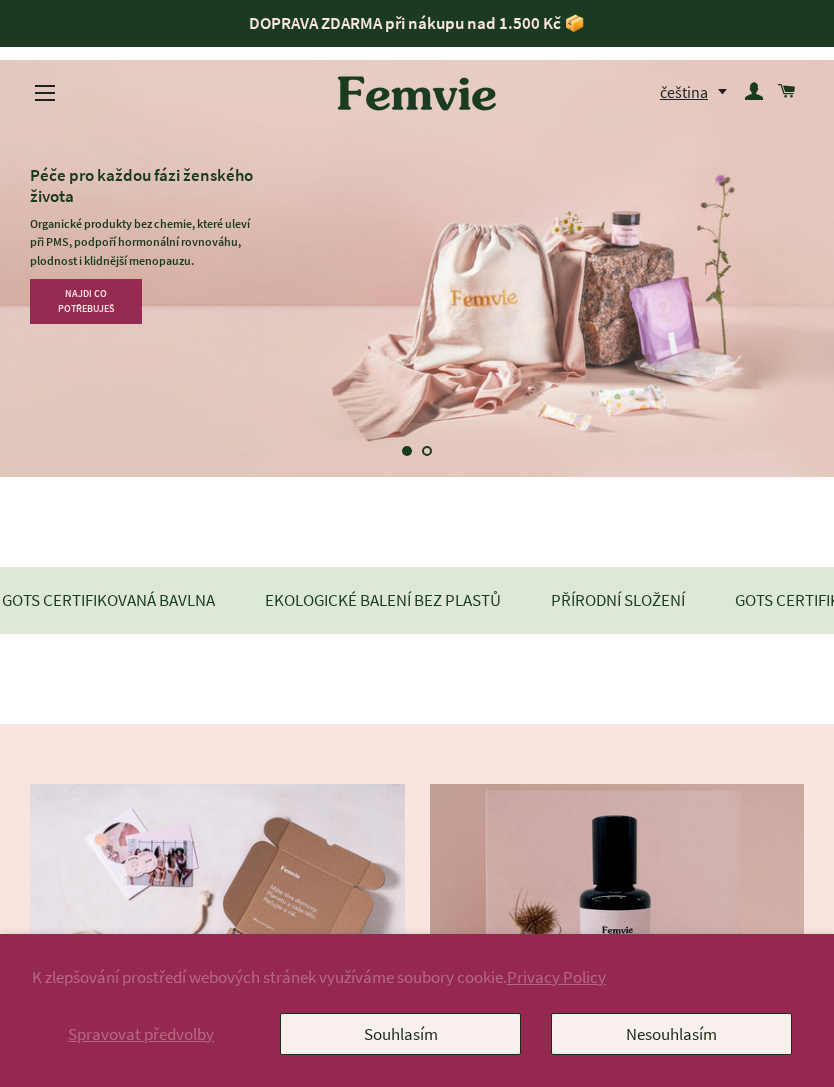 scroll, scrollTop: 0, scrollLeft: 0, axis: both 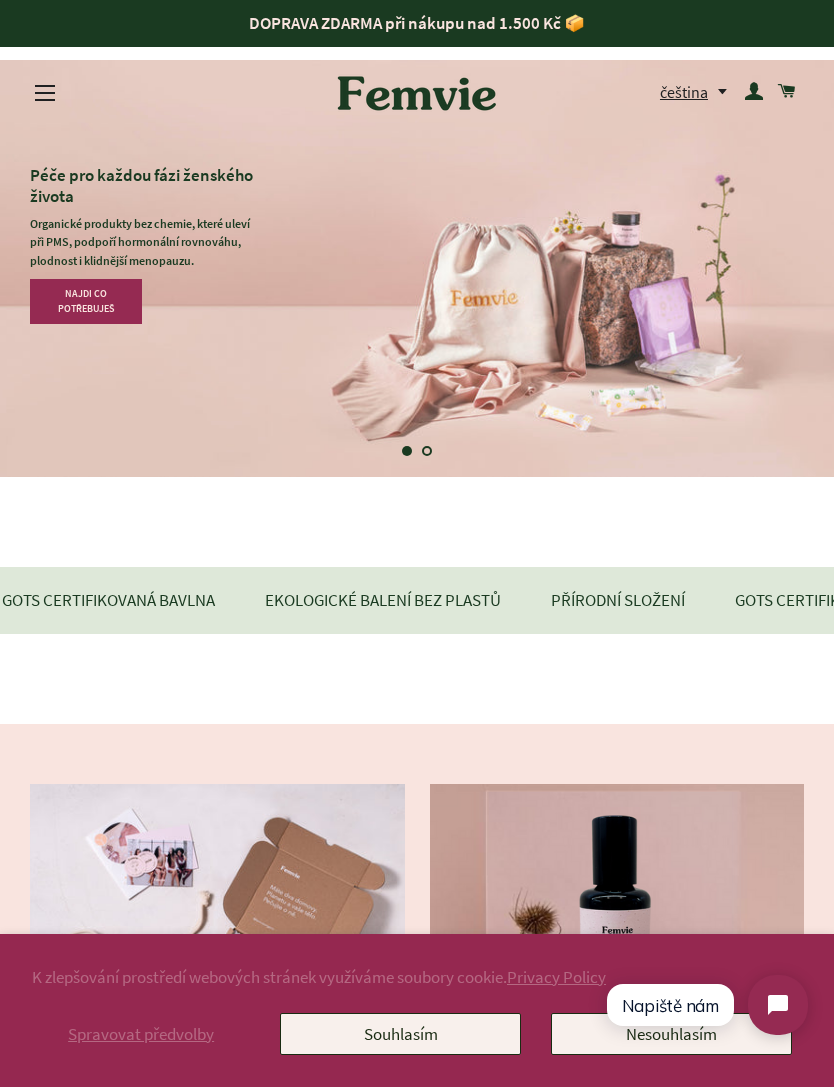 click on "Navigace na webu" at bounding box center [45, 93] 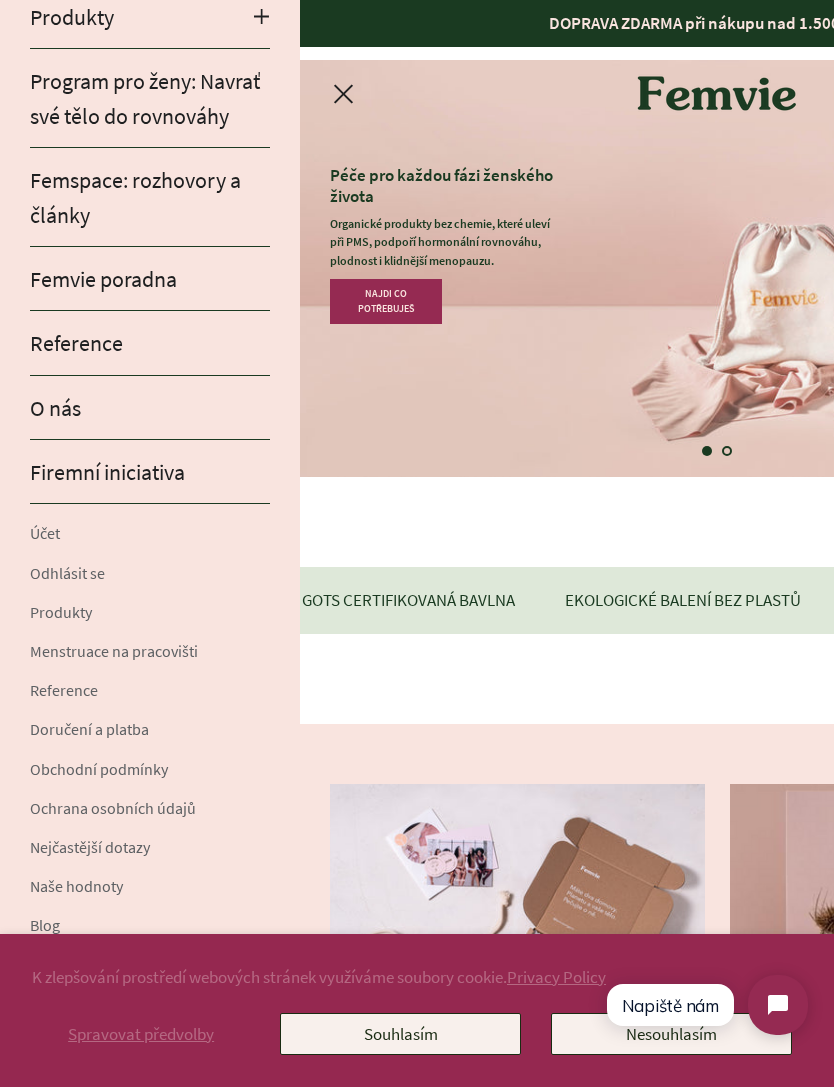 click on "Rozbalit podnabídku Produkty
Sbalit podnabídku Produkty" at bounding box center [261, 17] 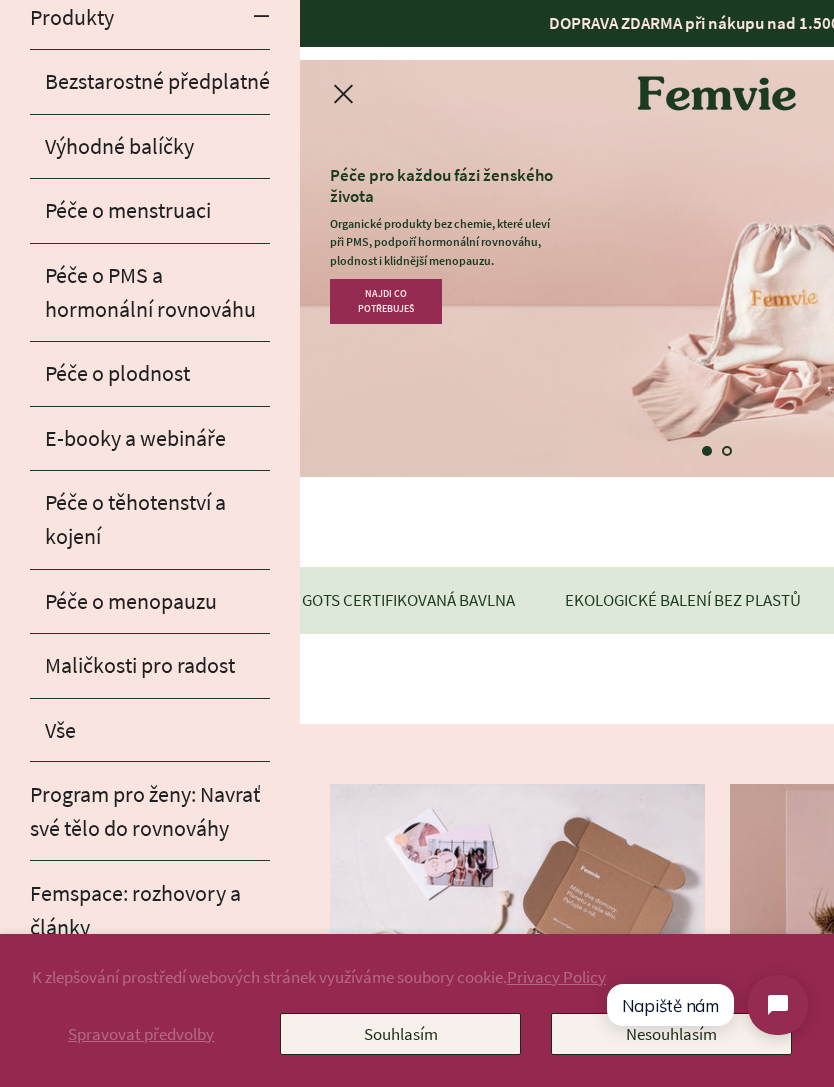 click on "Bezstarostné předplatné" at bounding box center [150, 81] 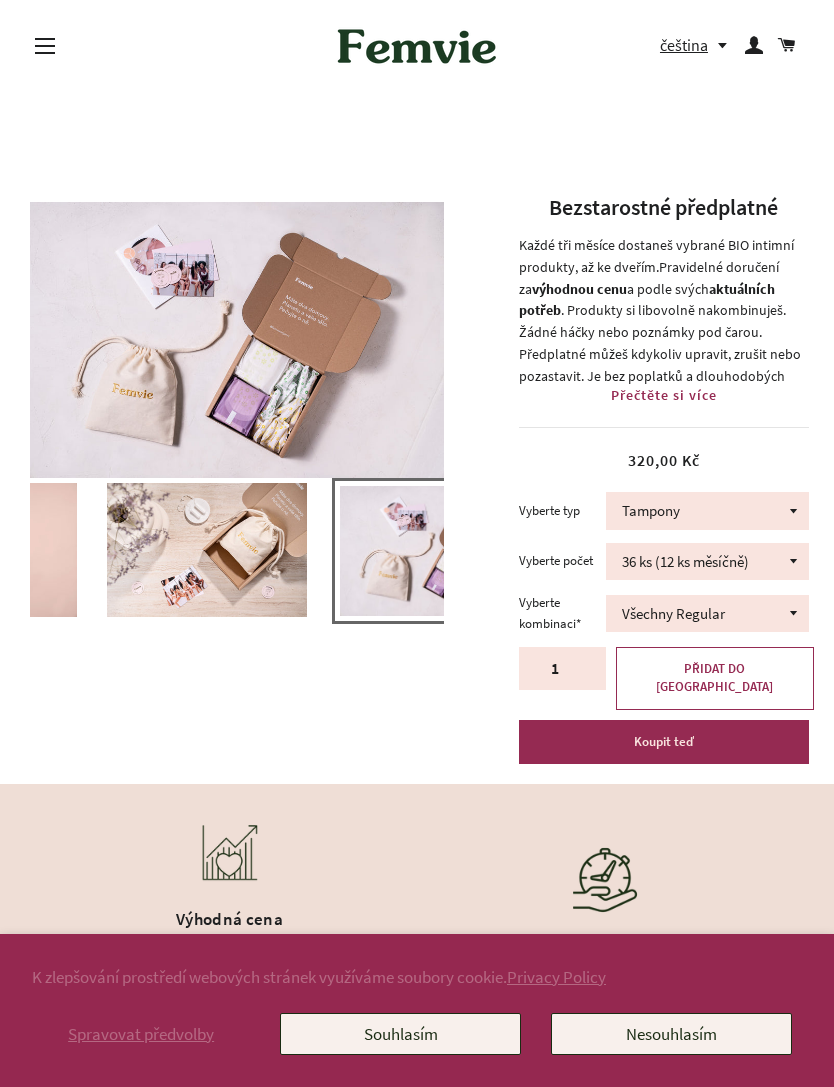 scroll, scrollTop: 0, scrollLeft: 0, axis: both 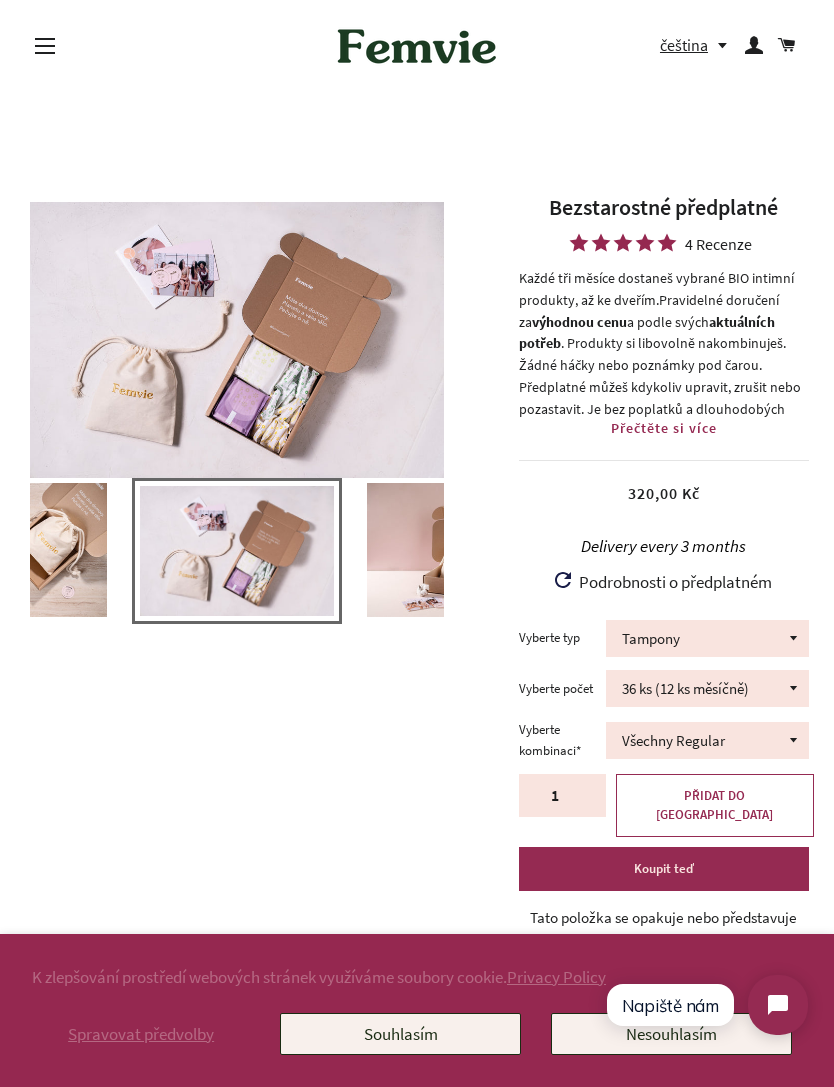 click on "Delivery every 3 months" at bounding box center [663, 546] 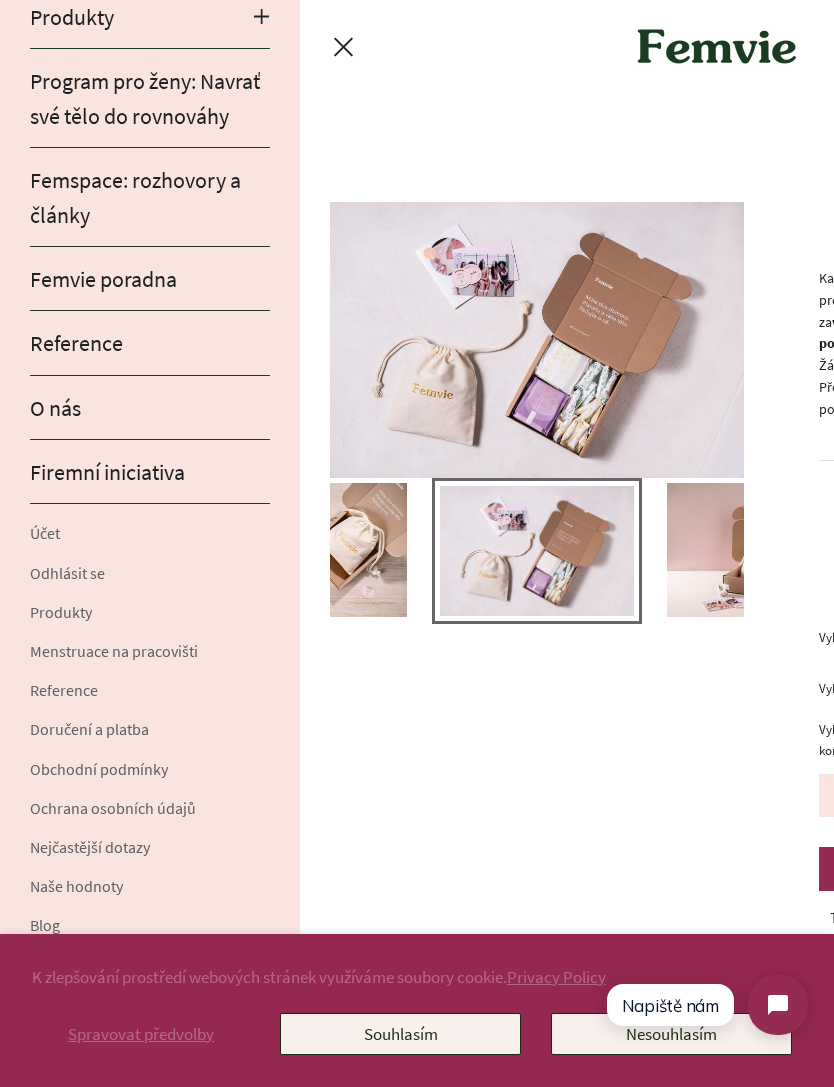 click on "Produkty" at bounding box center (126, 17) 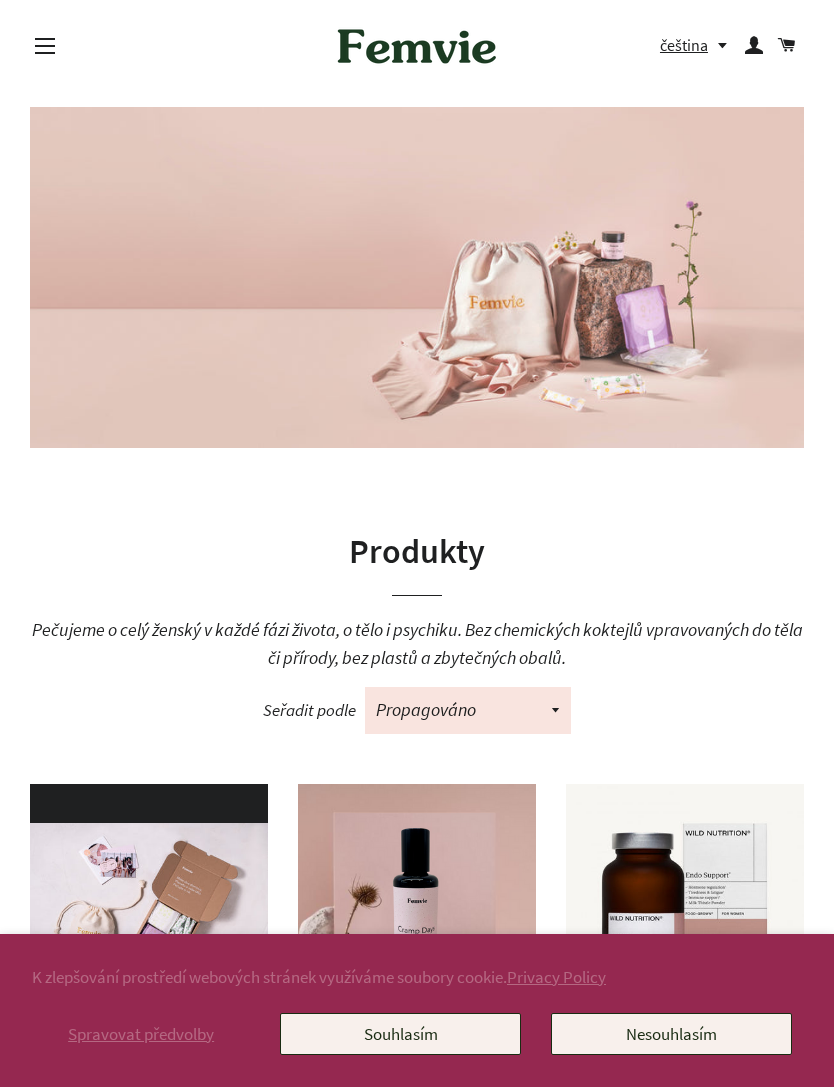 scroll, scrollTop: 0, scrollLeft: 0, axis: both 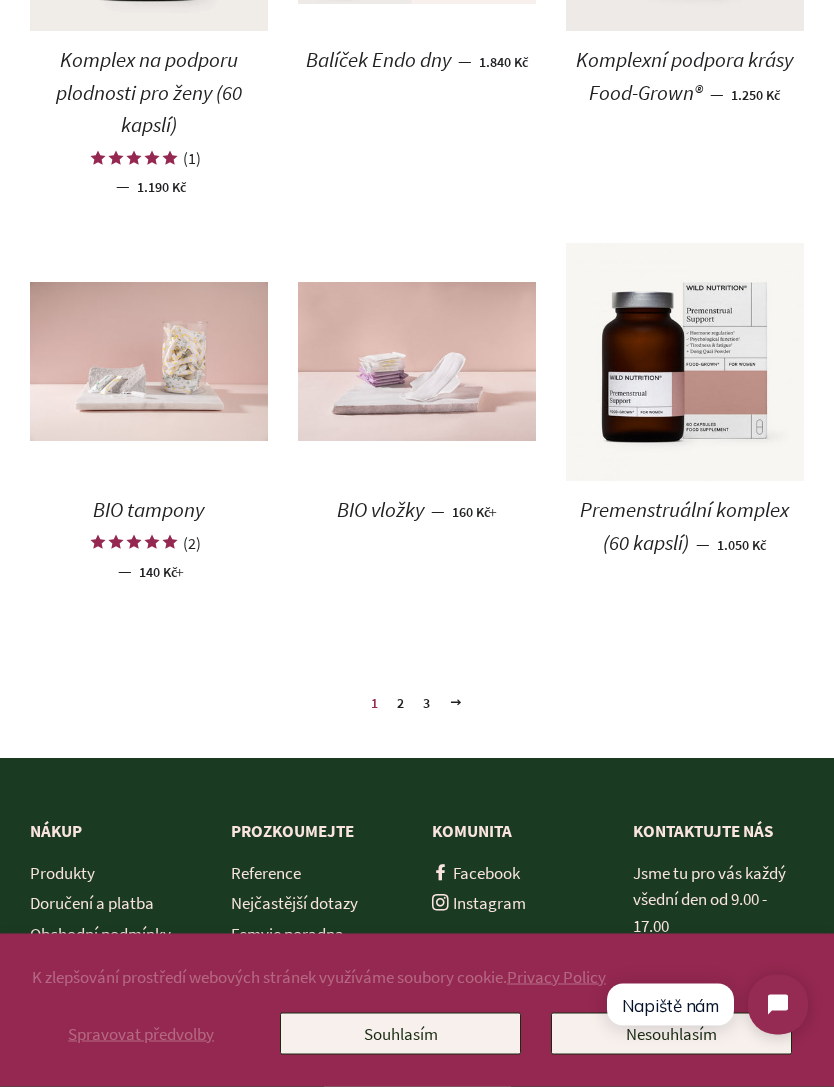 click on "2" at bounding box center [400, 704] 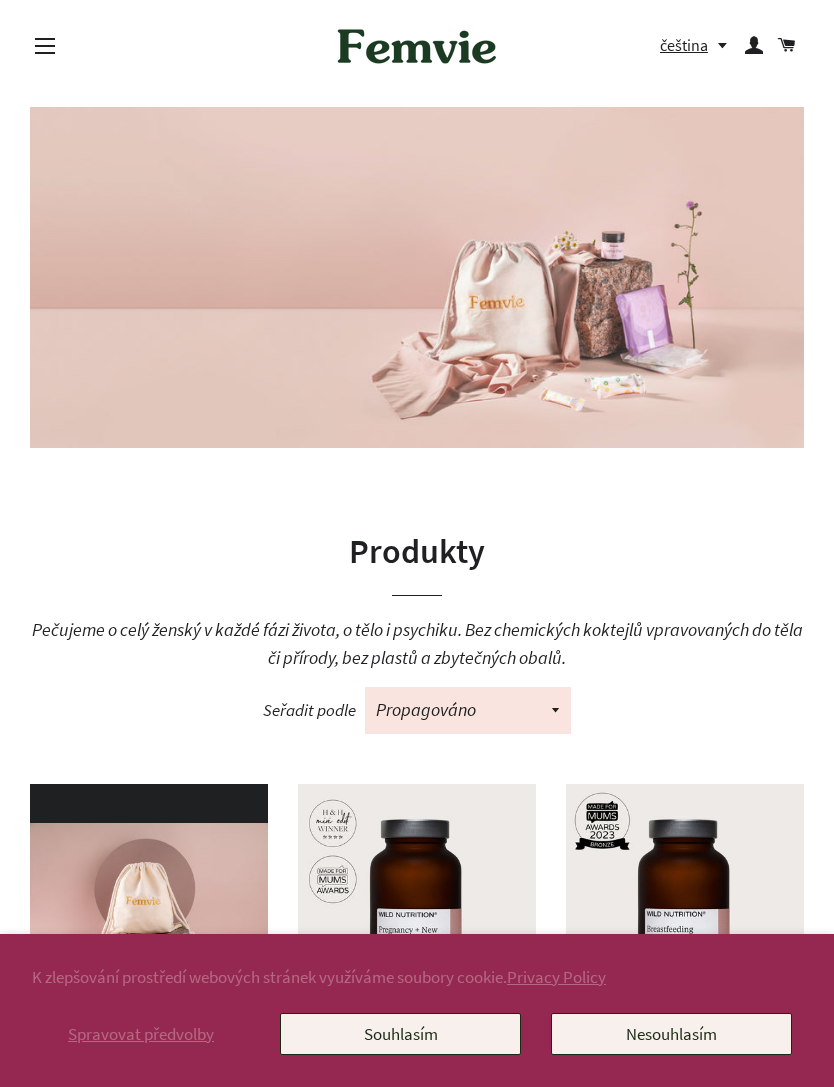 scroll, scrollTop: 0, scrollLeft: 0, axis: both 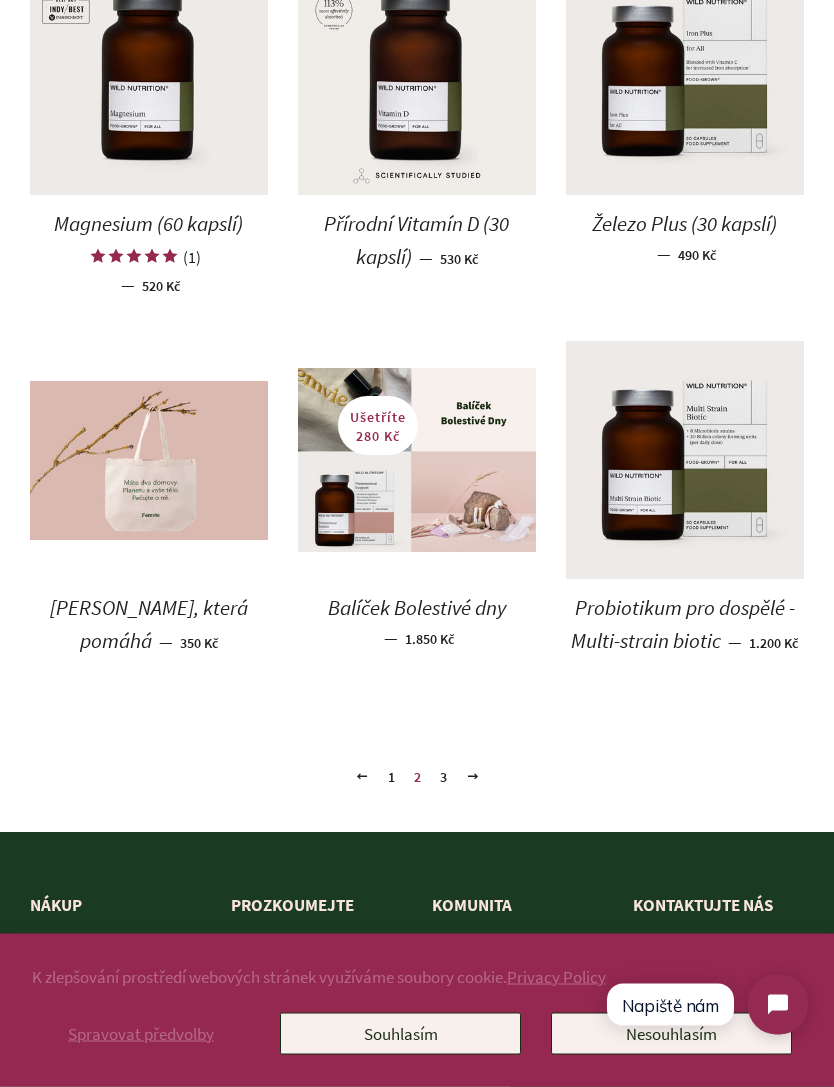 click on "3" at bounding box center [443, 778] 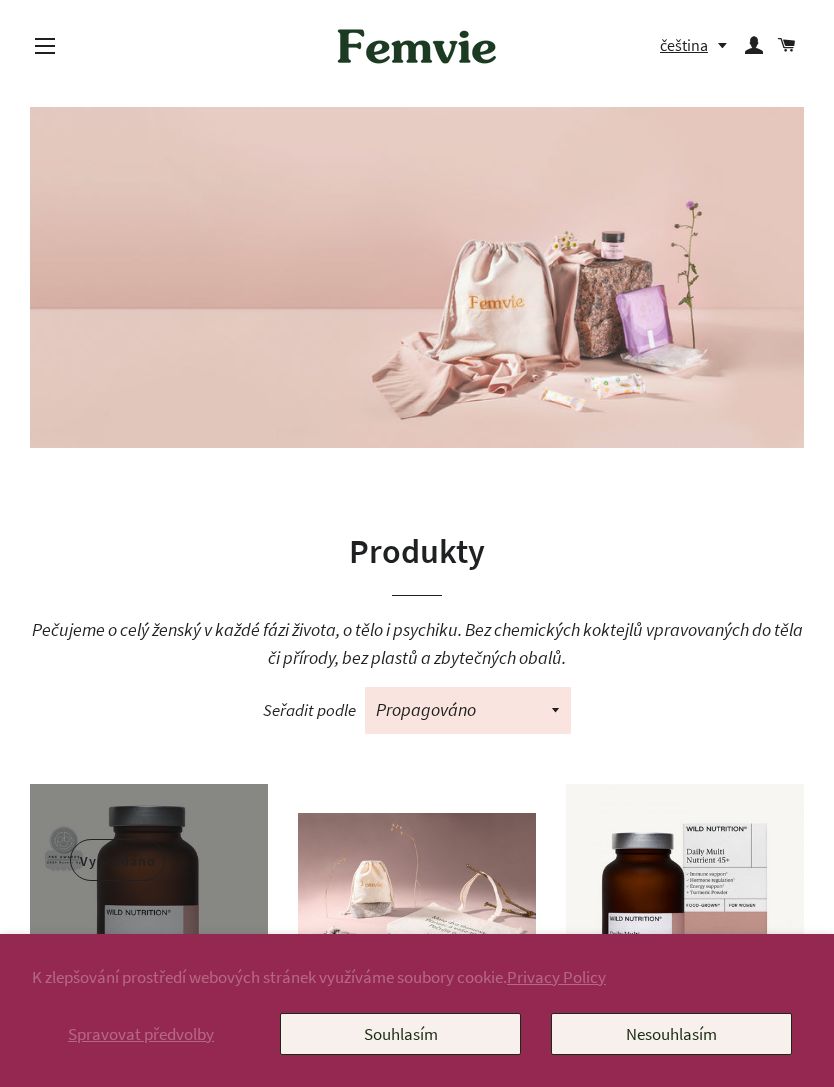 scroll, scrollTop: 0, scrollLeft: 0, axis: both 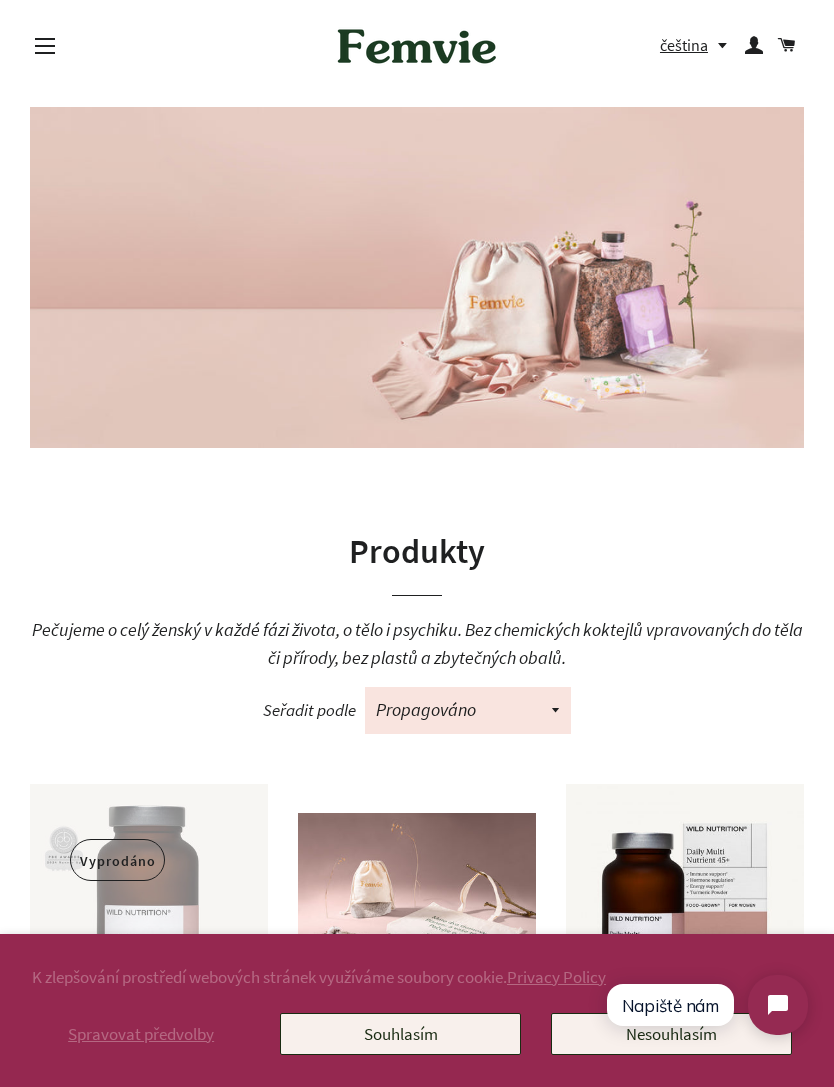 click on "Navigace na webu" at bounding box center (45, 46) 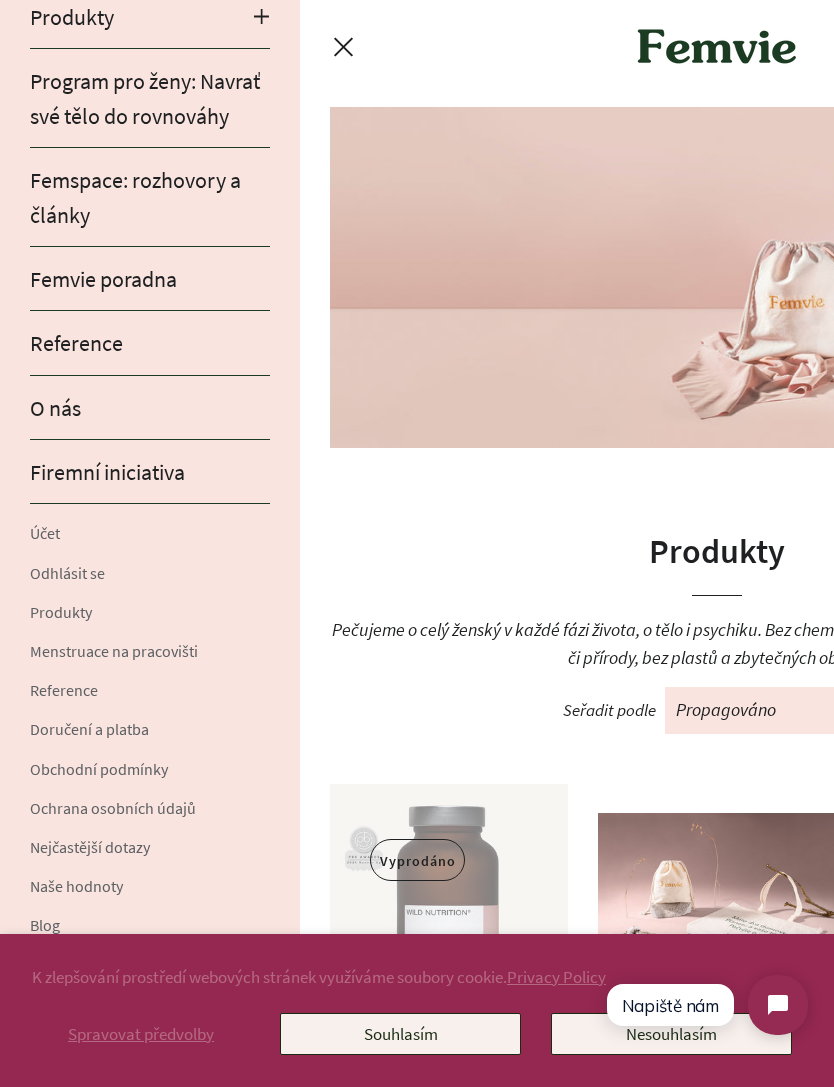 click at bounding box center [261, 17] 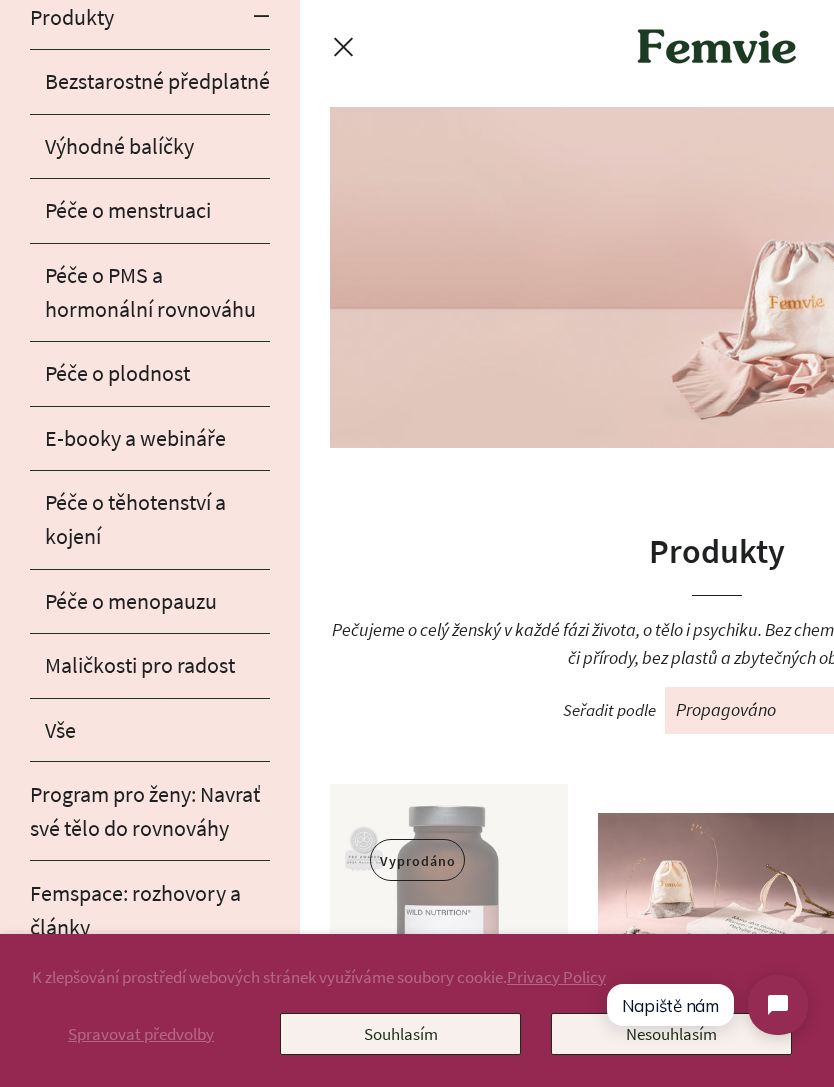 click on "Vše" at bounding box center [150, 730] 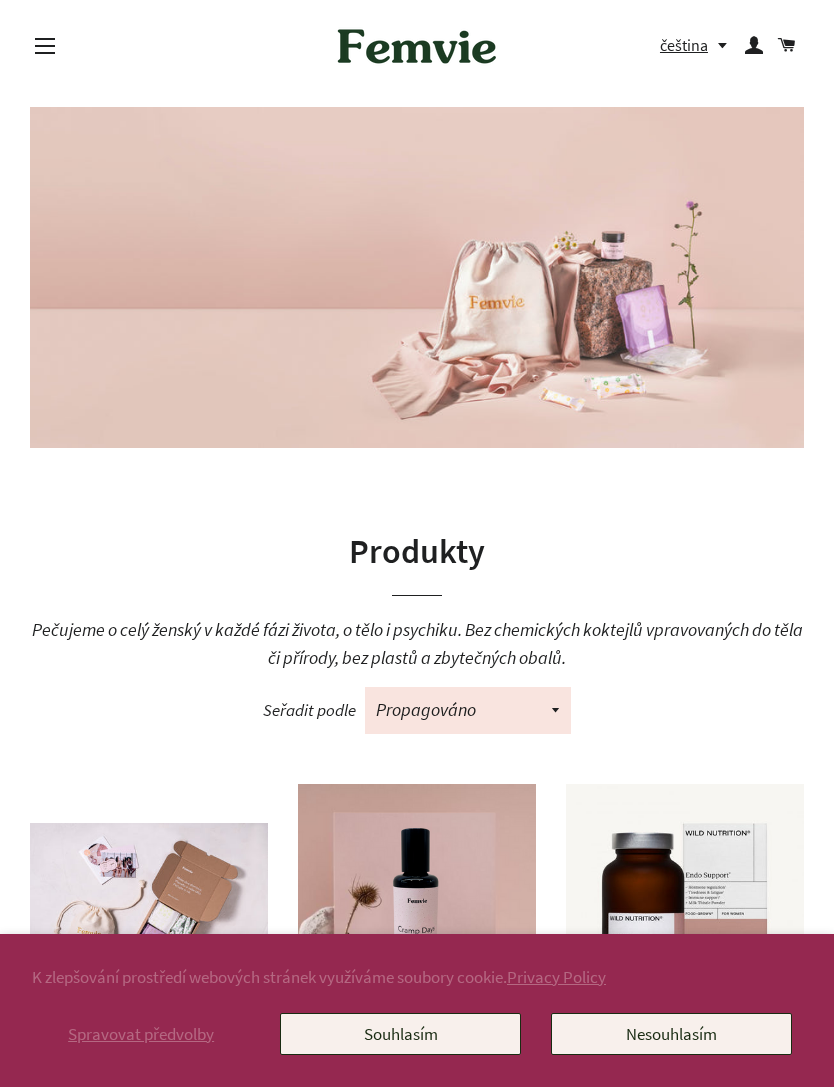 scroll, scrollTop: 0, scrollLeft: 0, axis: both 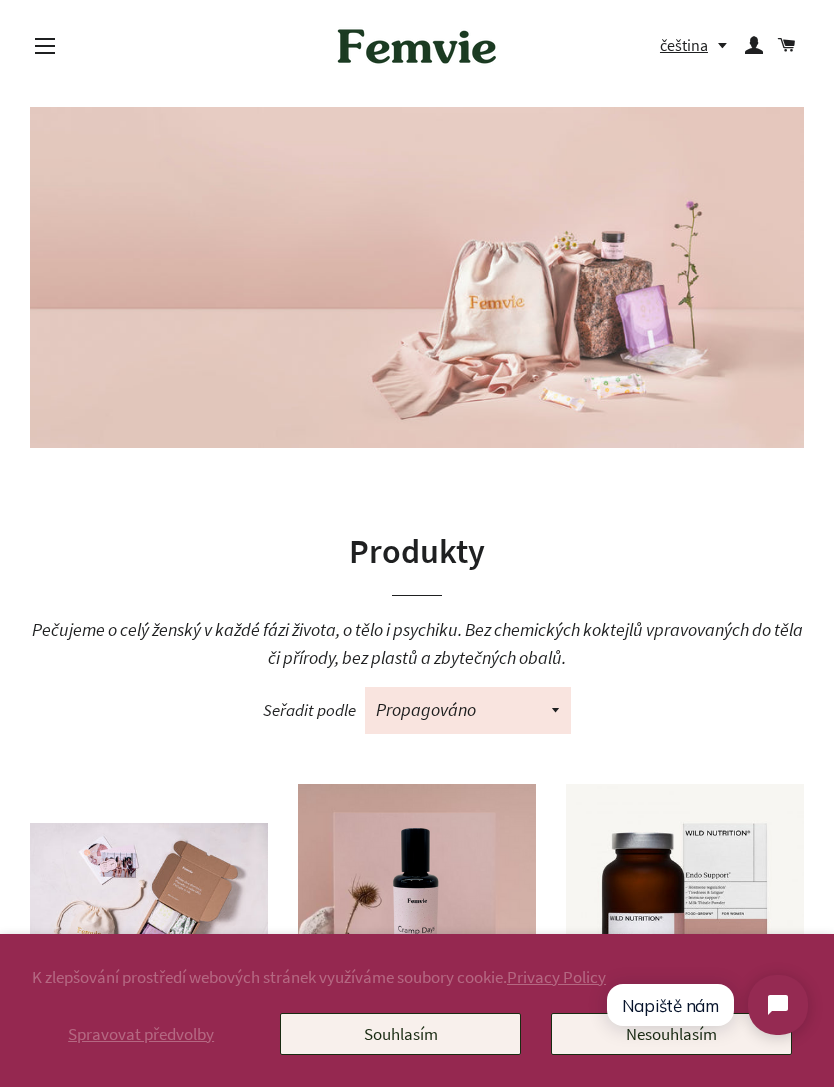click on "Navigace na webu" at bounding box center [45, 46] 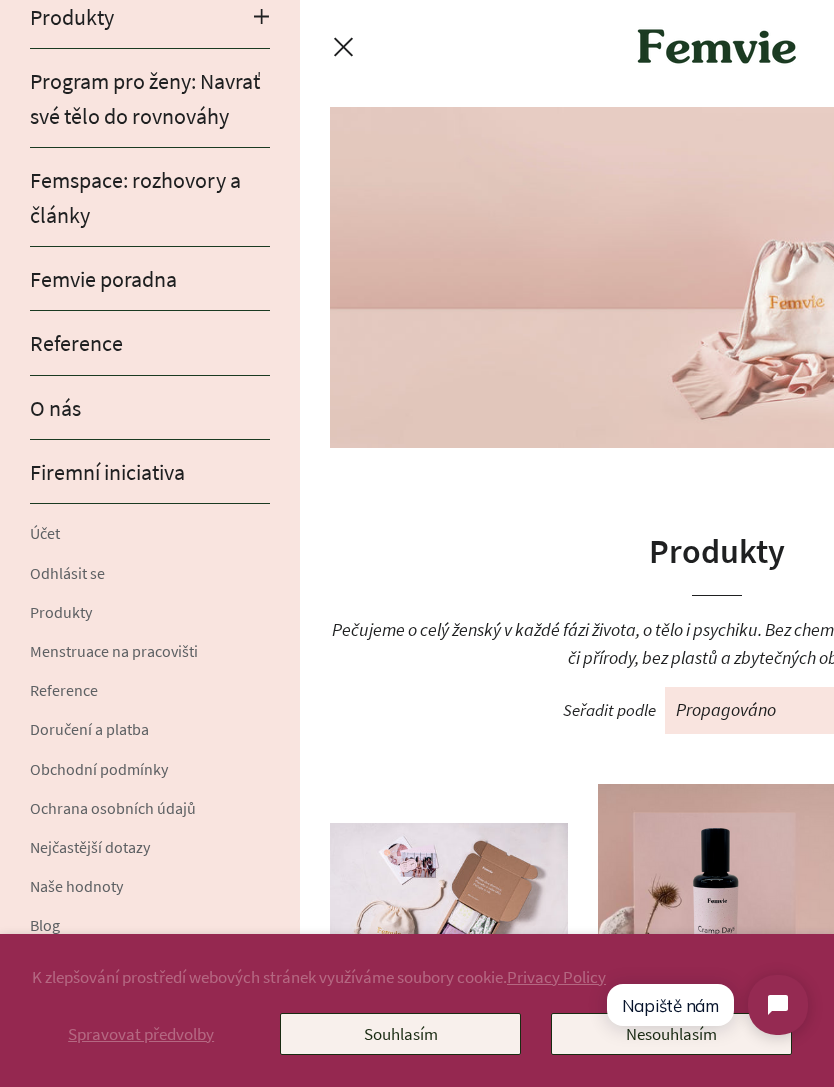 click on "Produkty" at bounding box center [150, 612] 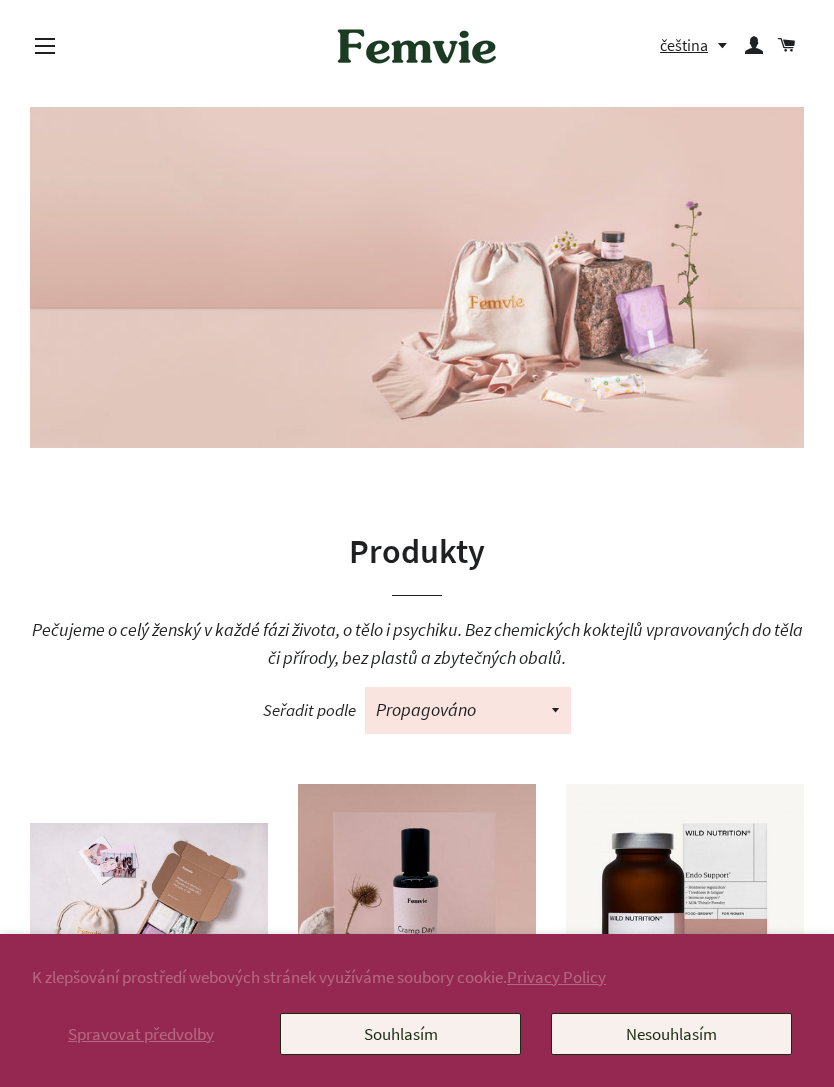 scroll, scrollTop: 0, scrollLeft: 0, axis: both 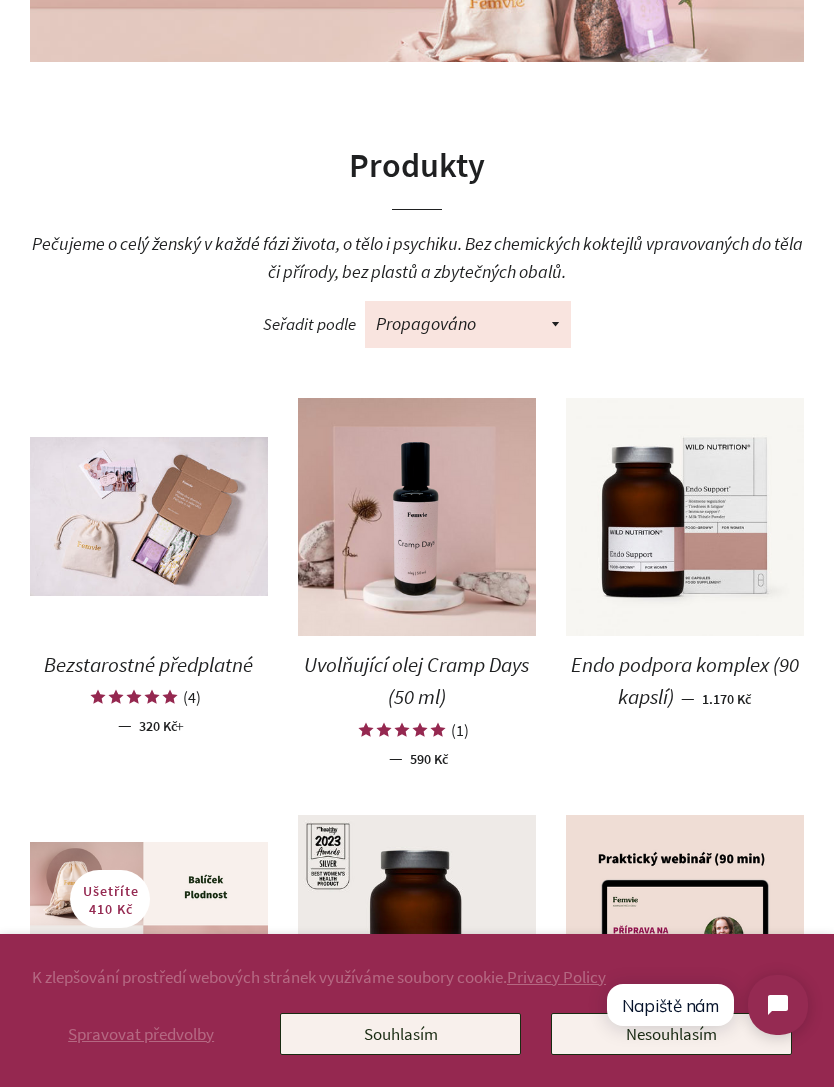 click on "Propagováno
Nejprodávanější
Abecedně, A–Z
Abecedně, Z–A
Cena vzestupně
Cena sestupně
Datum od nejstaršího
Datum od nejnovějšího" at bounding box center (468, 324) 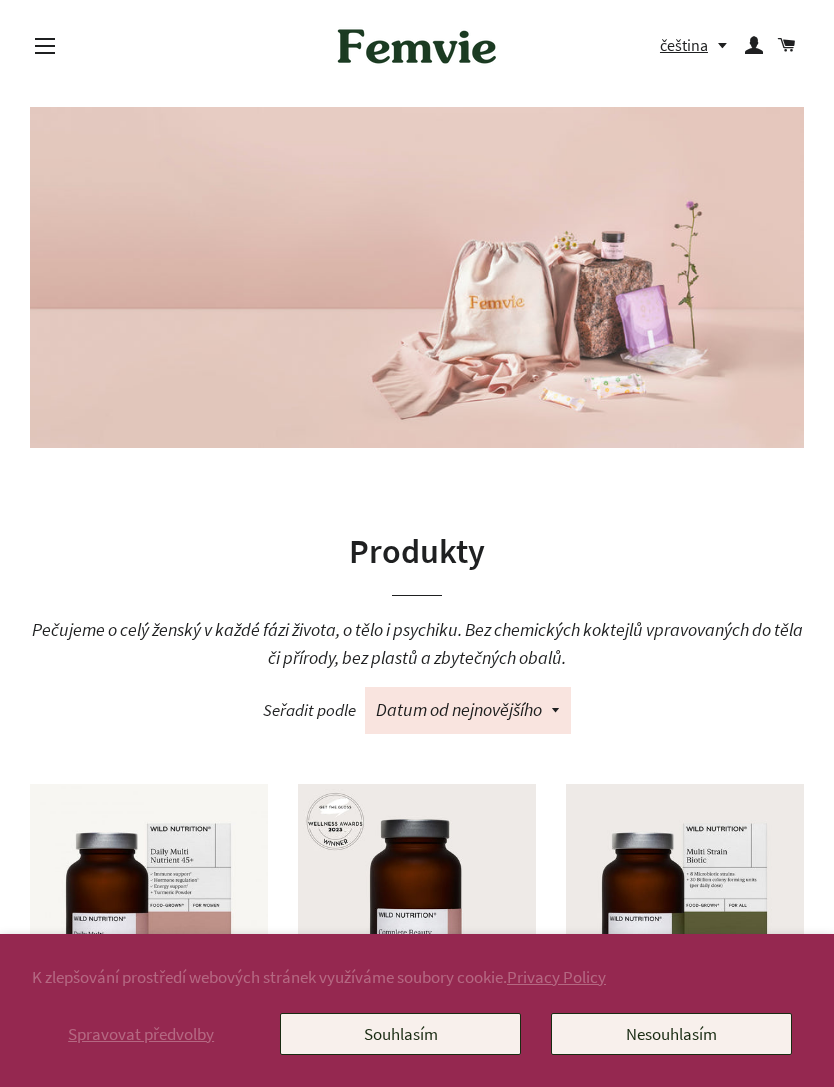 scroll, scrollTop: 0, scrollLeft: 0, axis: both 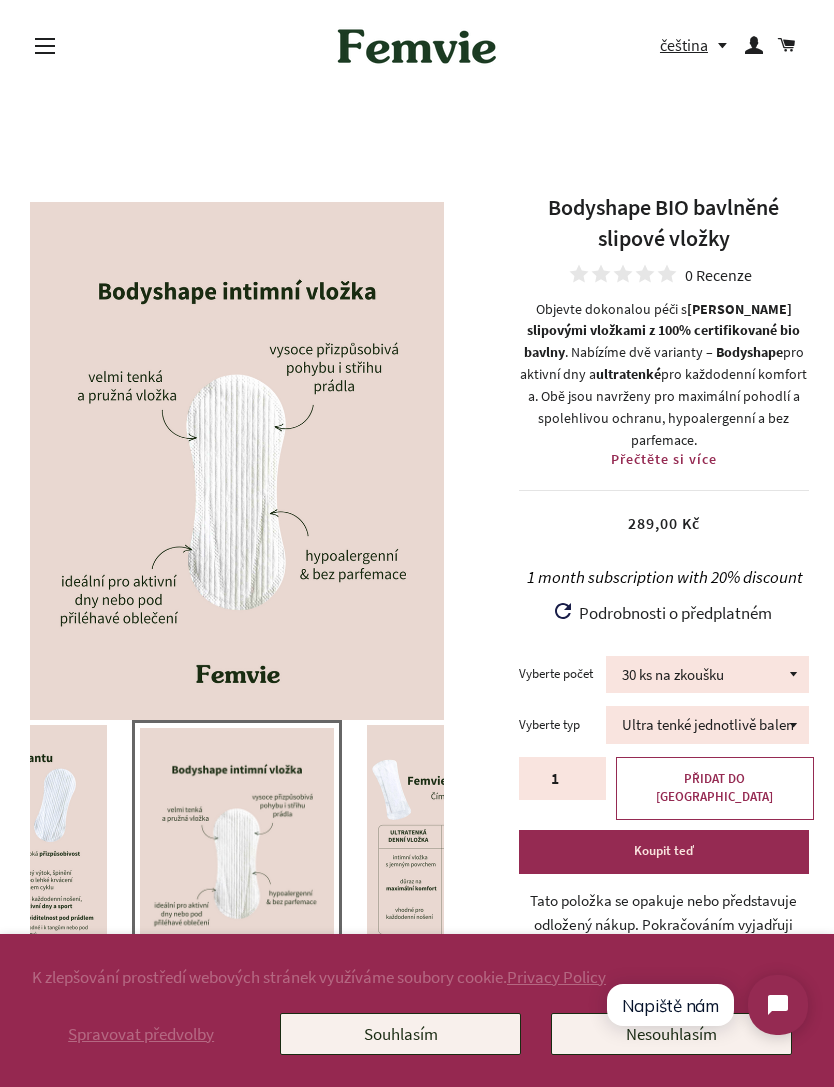 click on "Souhlasím" at bounding box center [400, 1034] 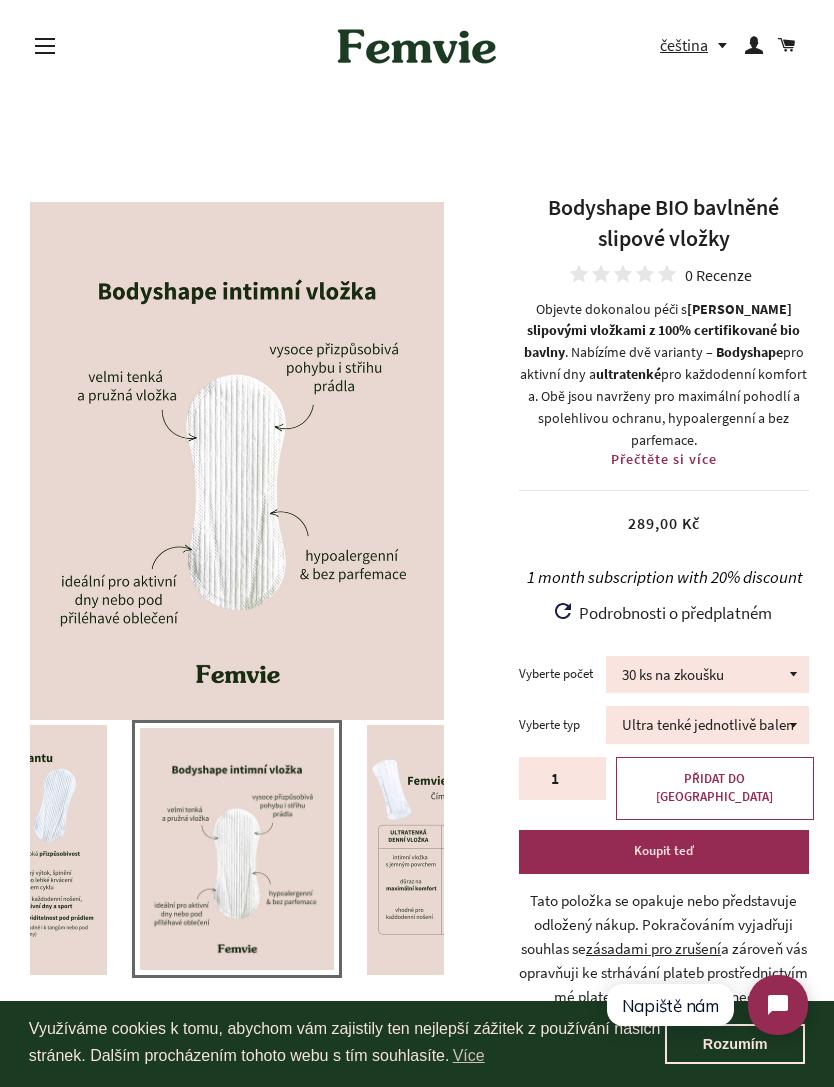 click at bounding box center [754, 46] 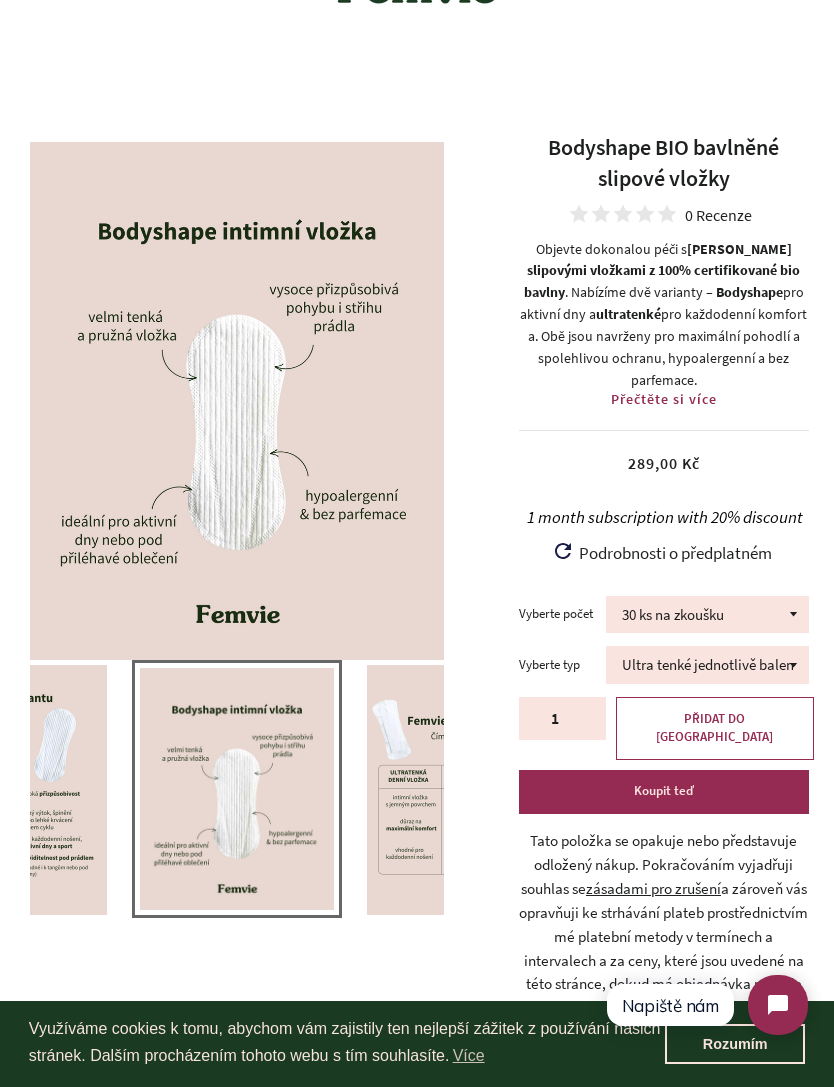 scroll, scrollTop: 76, scrollLeft: 0, axis: vertical 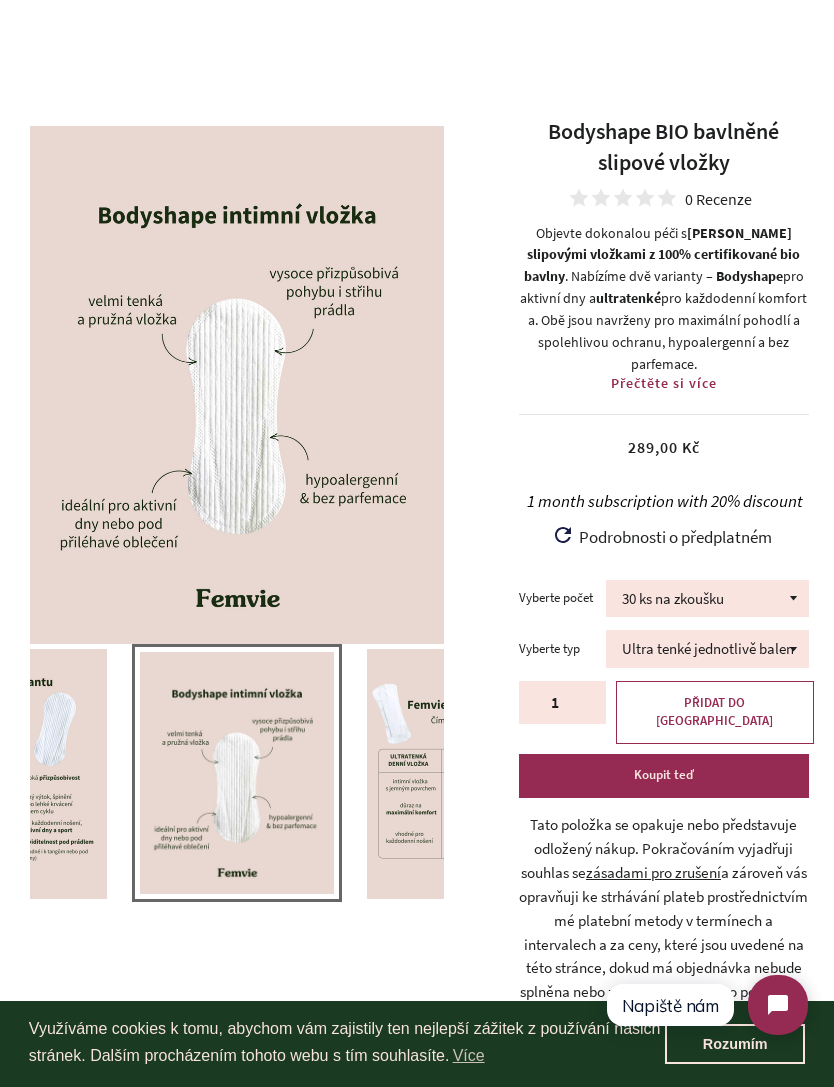 click on "30 ks na zkoušku 100 ks 150 ks 200 ks" at bounding box center (707, 598) 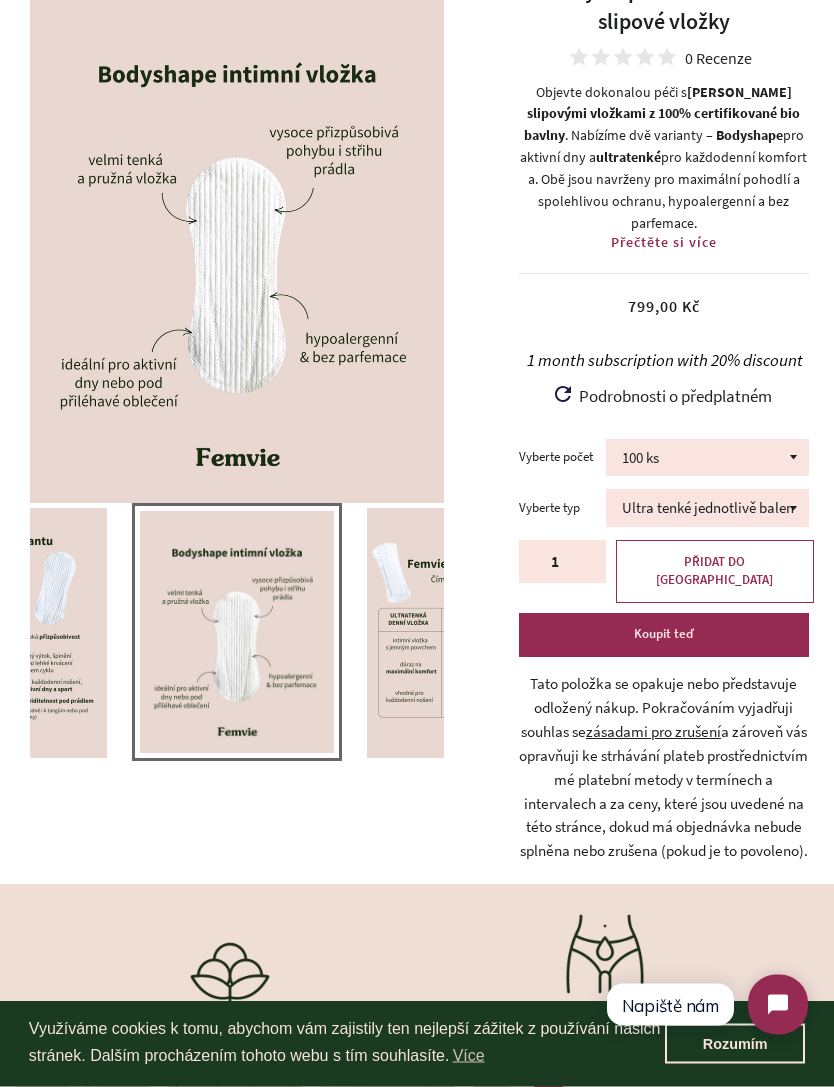 scroll, scrollTop: 3, scrollLeft: 0, axis: vertical 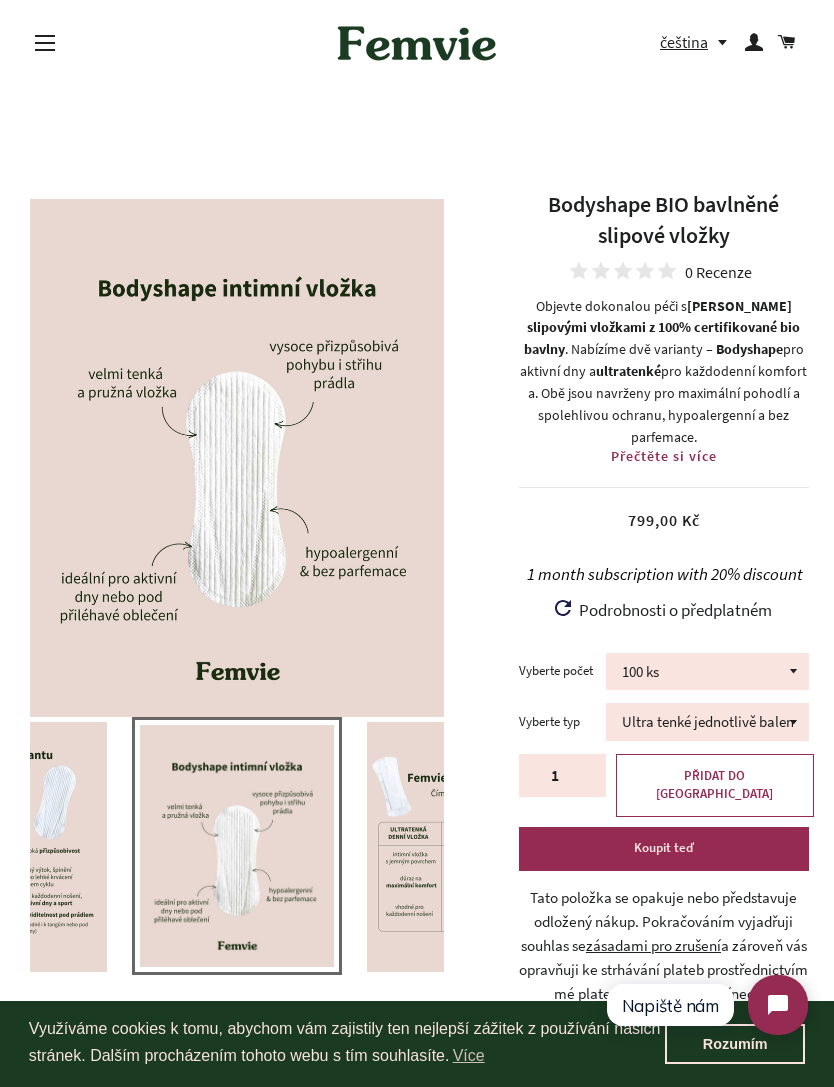 click on "30 ks na zkoušku 100 ks 150 ks 200 ks" at bounding box center (707, 671) 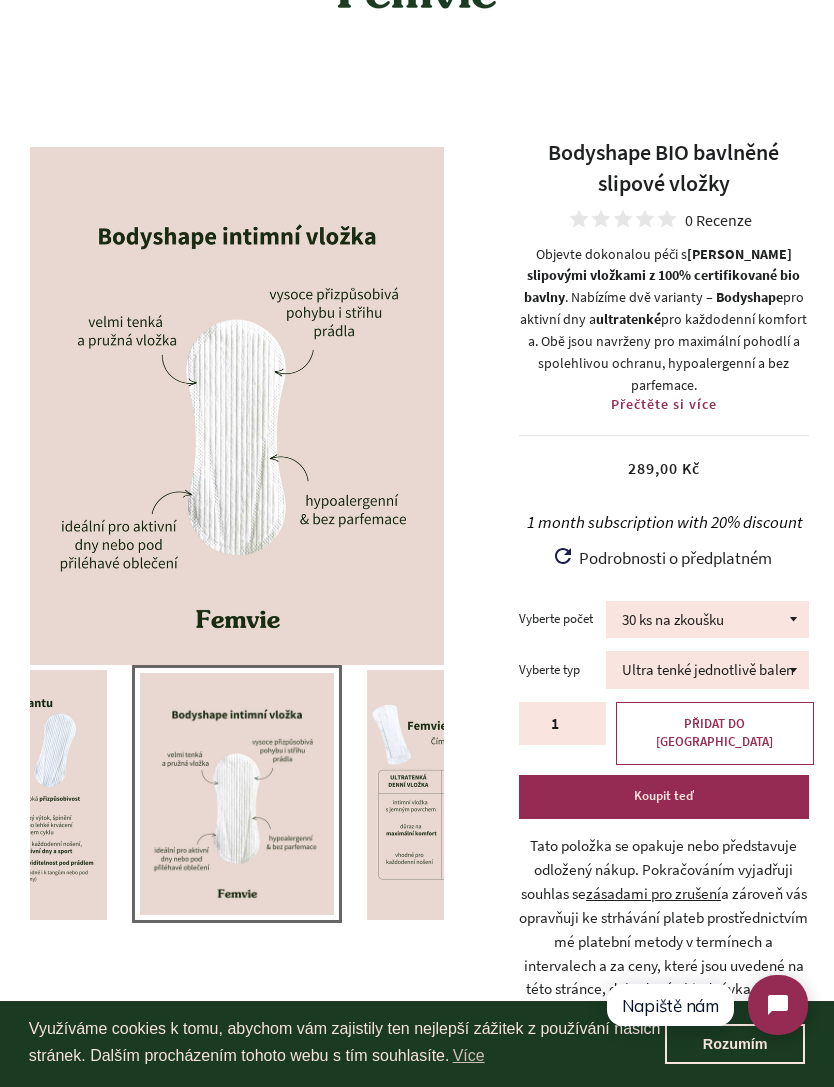 scroll, scrollTop: 57, scrollLeft: 0, axis: vertical 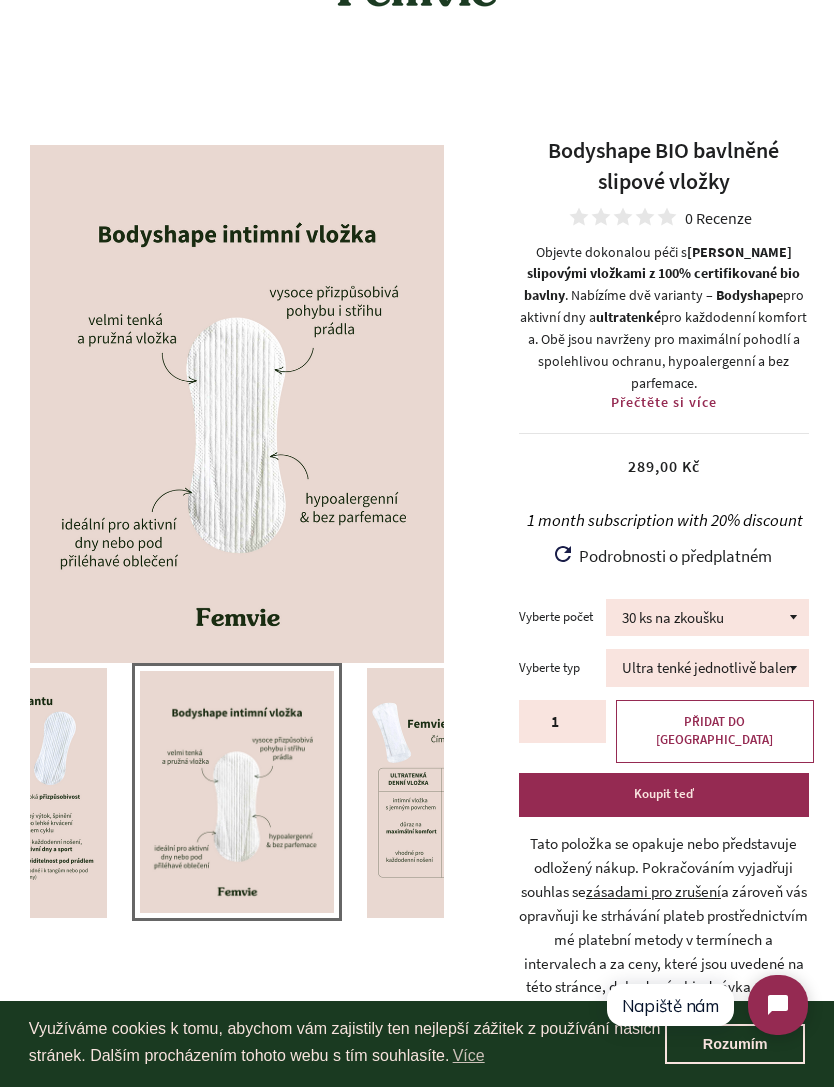 click on "289,00 Kč" at bounding box center [664, 466] 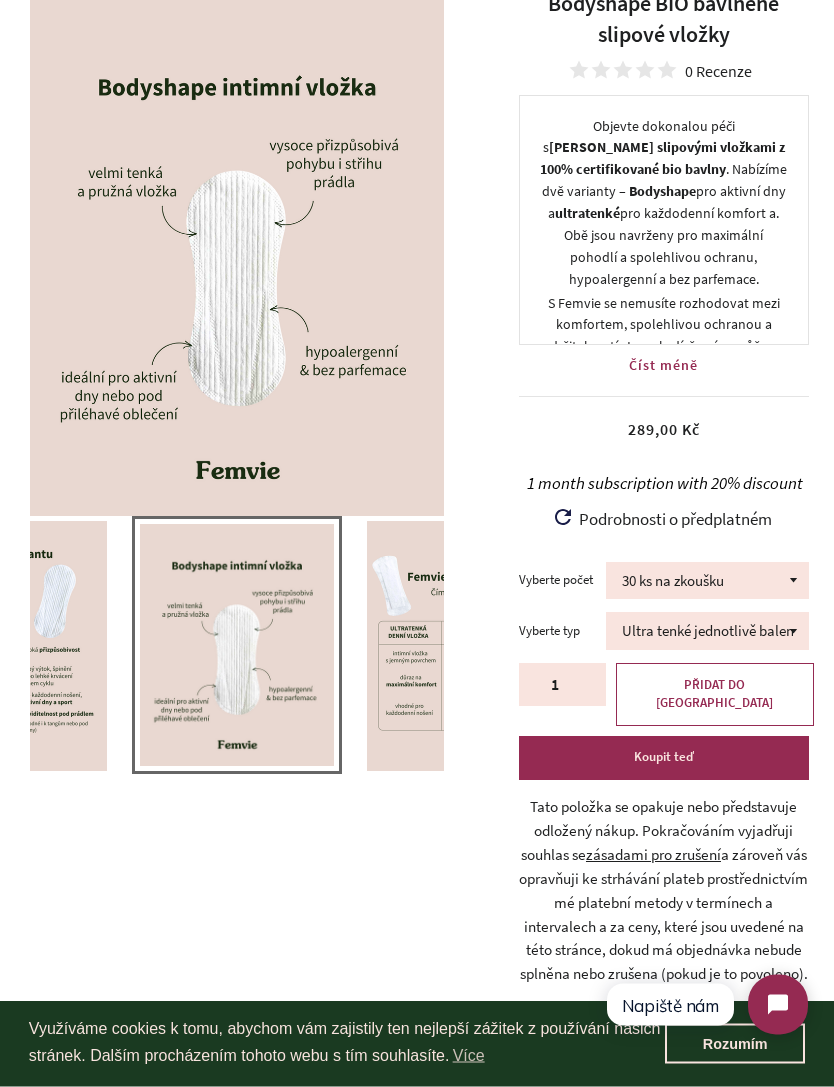 scroll, scrollTop: 203, scrollLeft: 0, axis: vertical 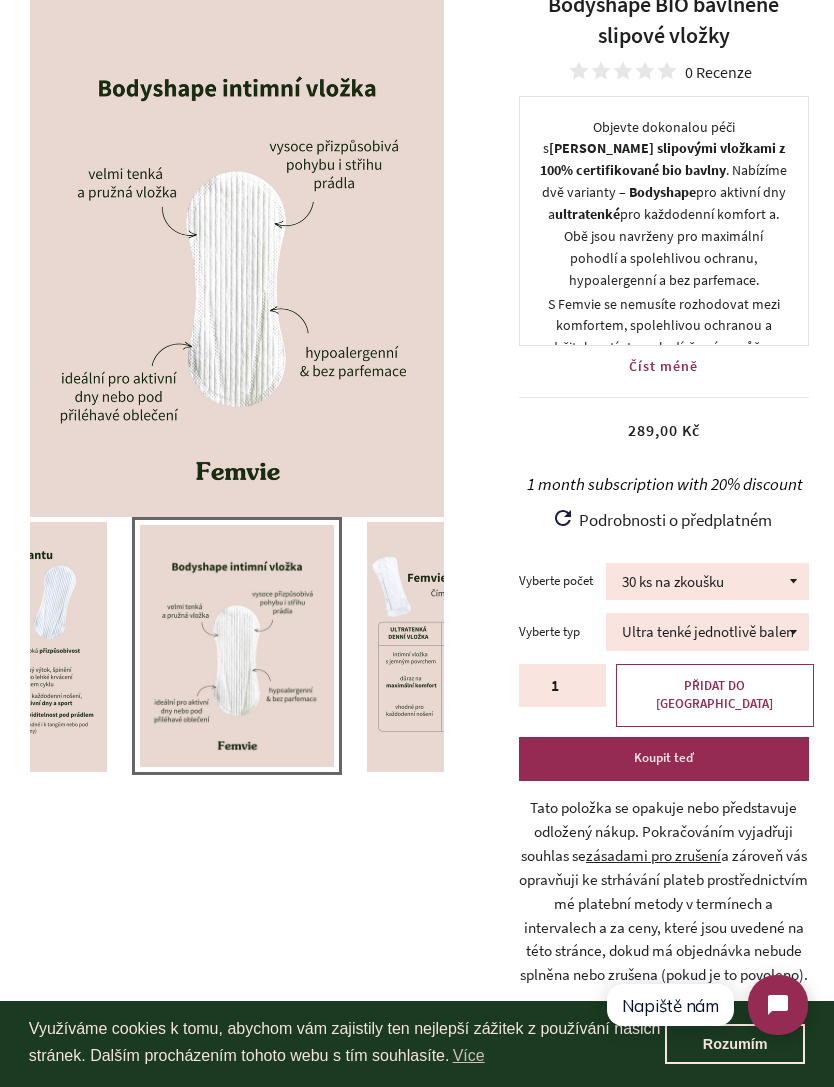 click on "30 ks na zkoušku 100 ks 150 ks 200 ks" at bounding box center (707, 581) 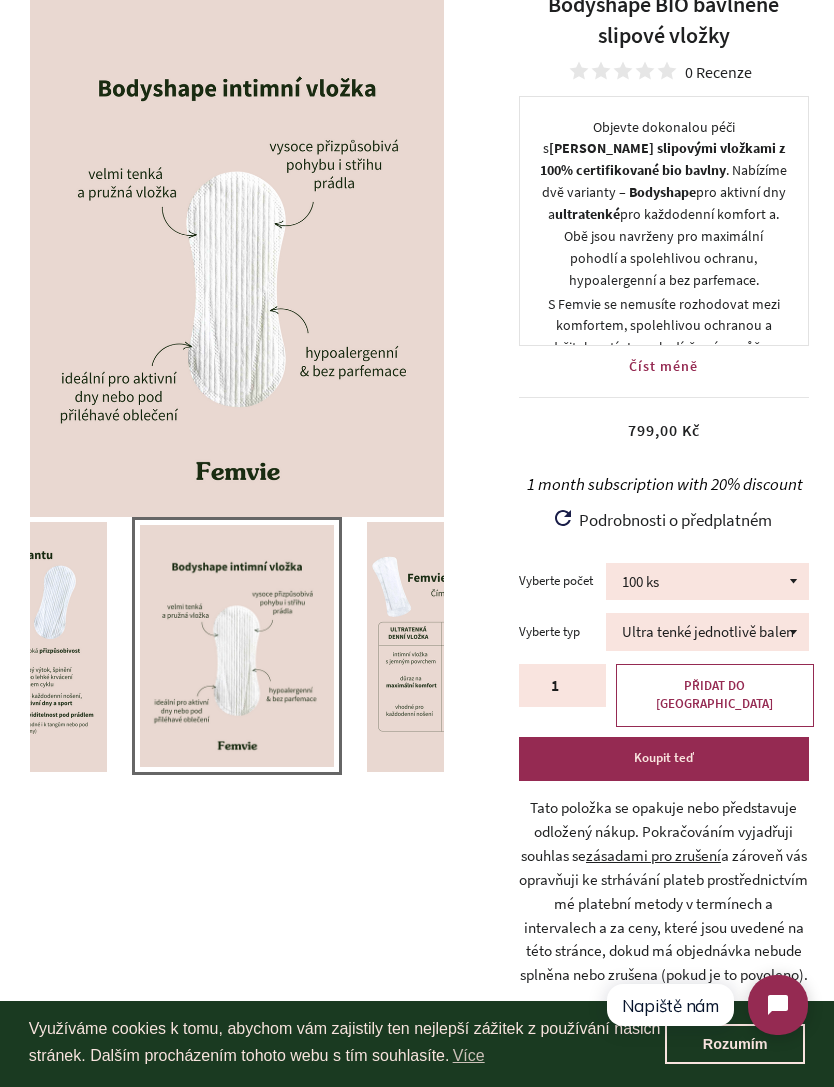 click on "Ultra tenké jednotlivě balené Bodyshape" at bounding box center (707, 631) 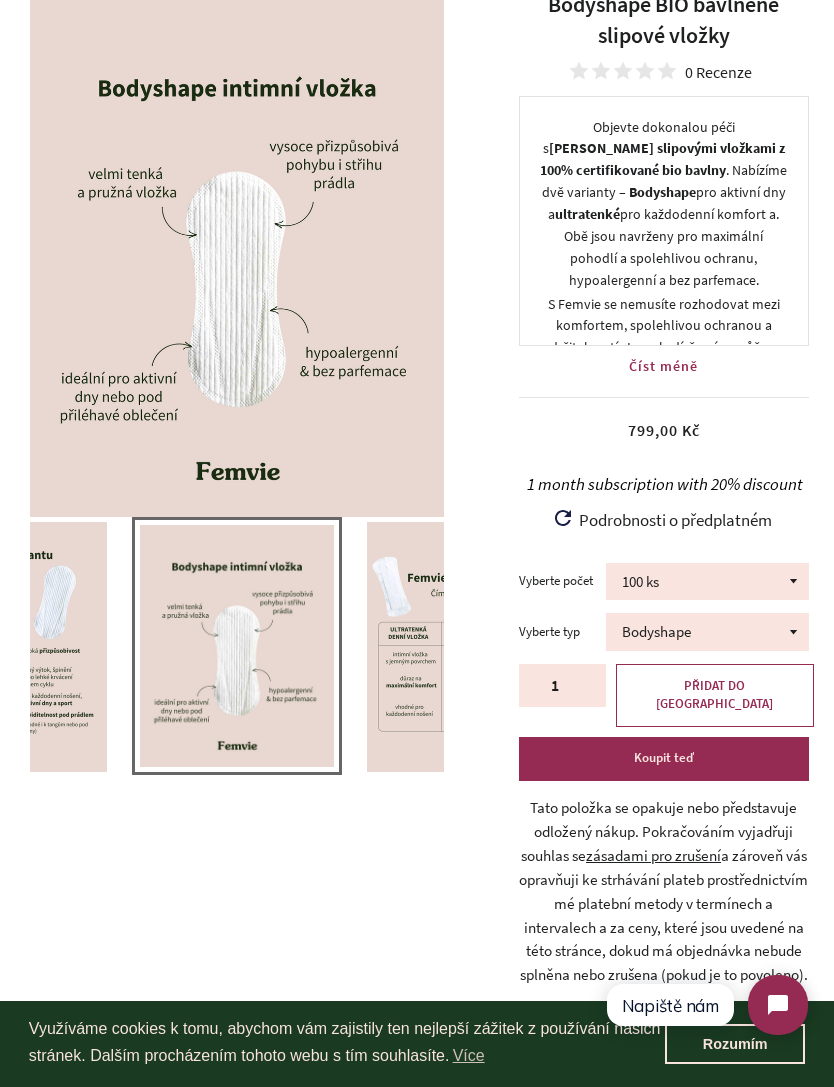 click on "30 ks na zkoušku 100 ks 150 ks 200 ks" at bounding box center [707, 581] 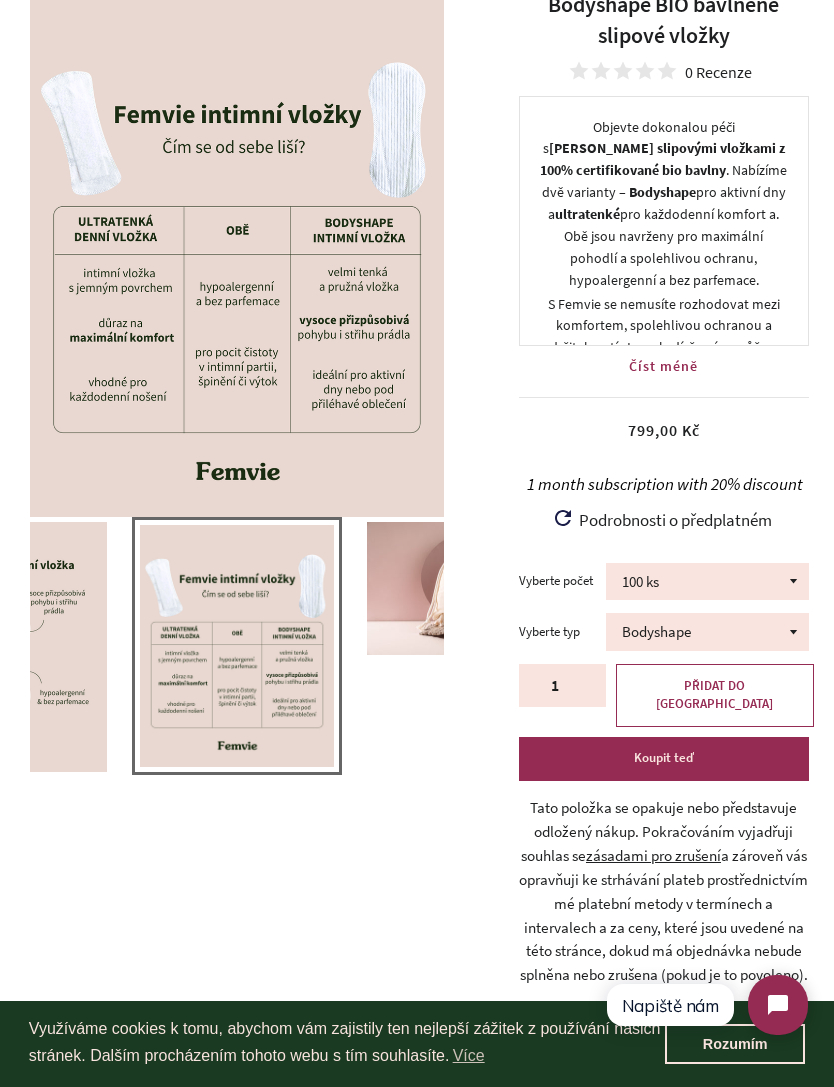 click at bounding box center [237, 258] 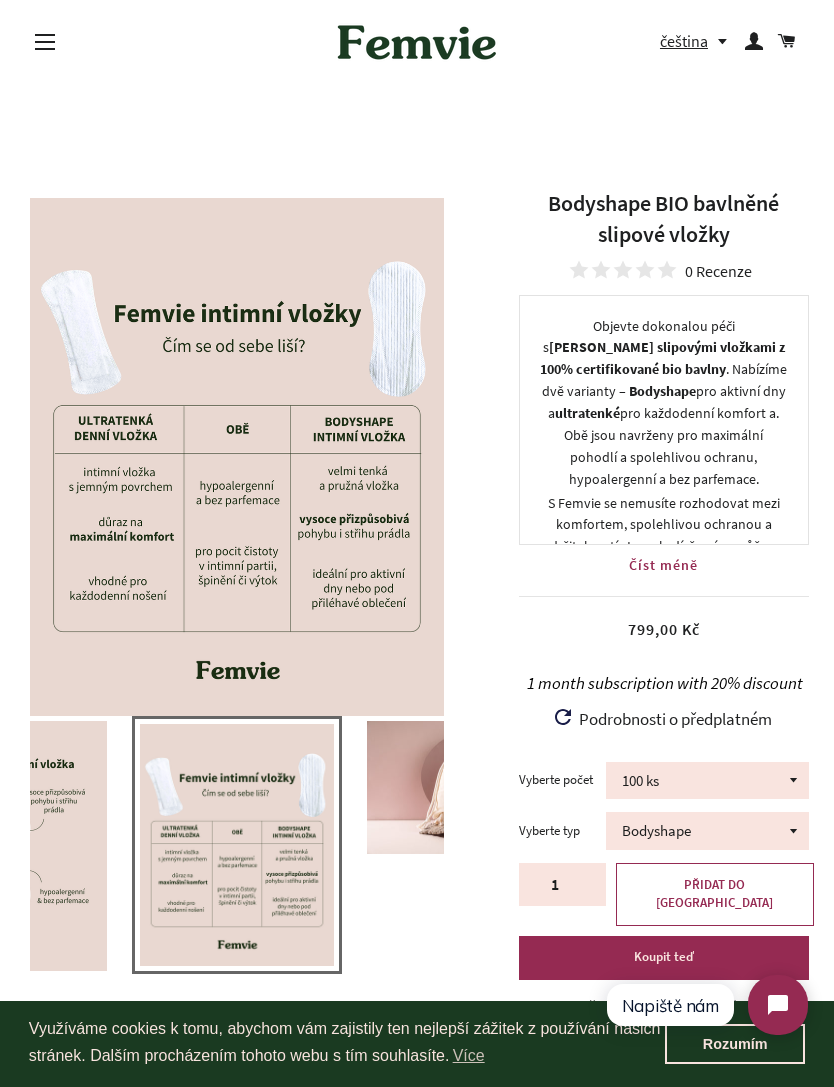 scroll, scrollTop: 5, scrollLeft: 0, axis: vertical 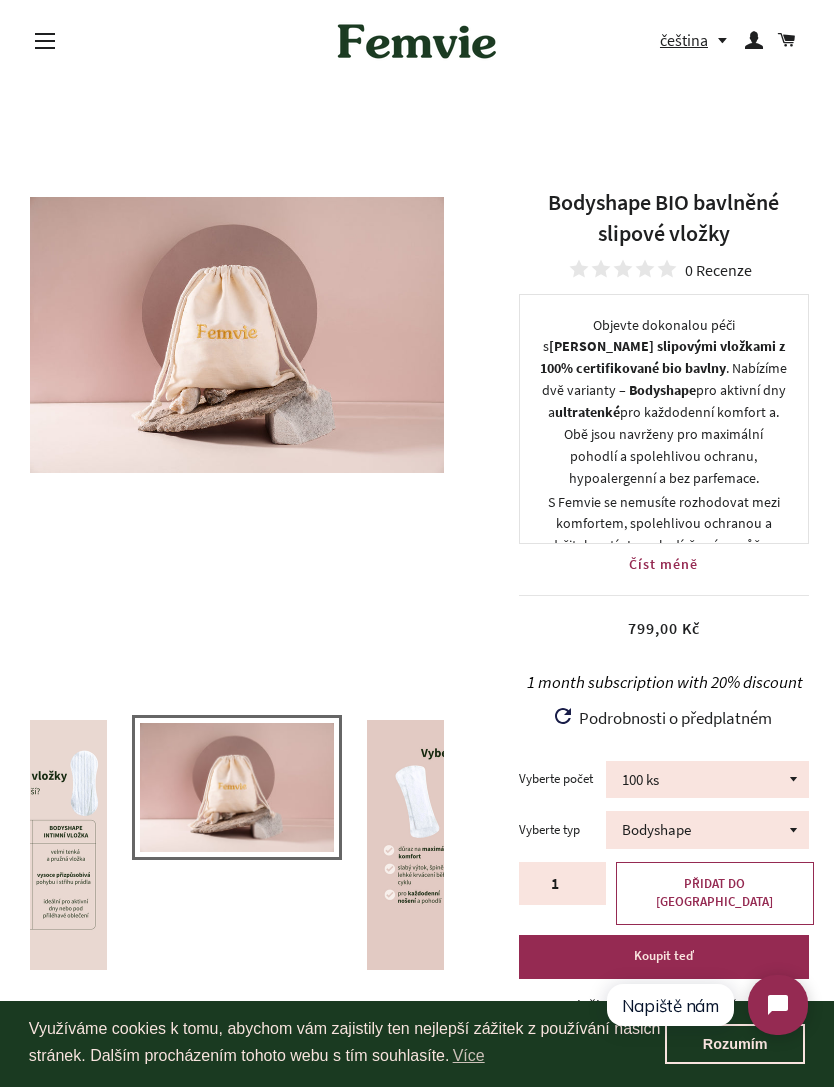 click at bounding box center (467, 845) 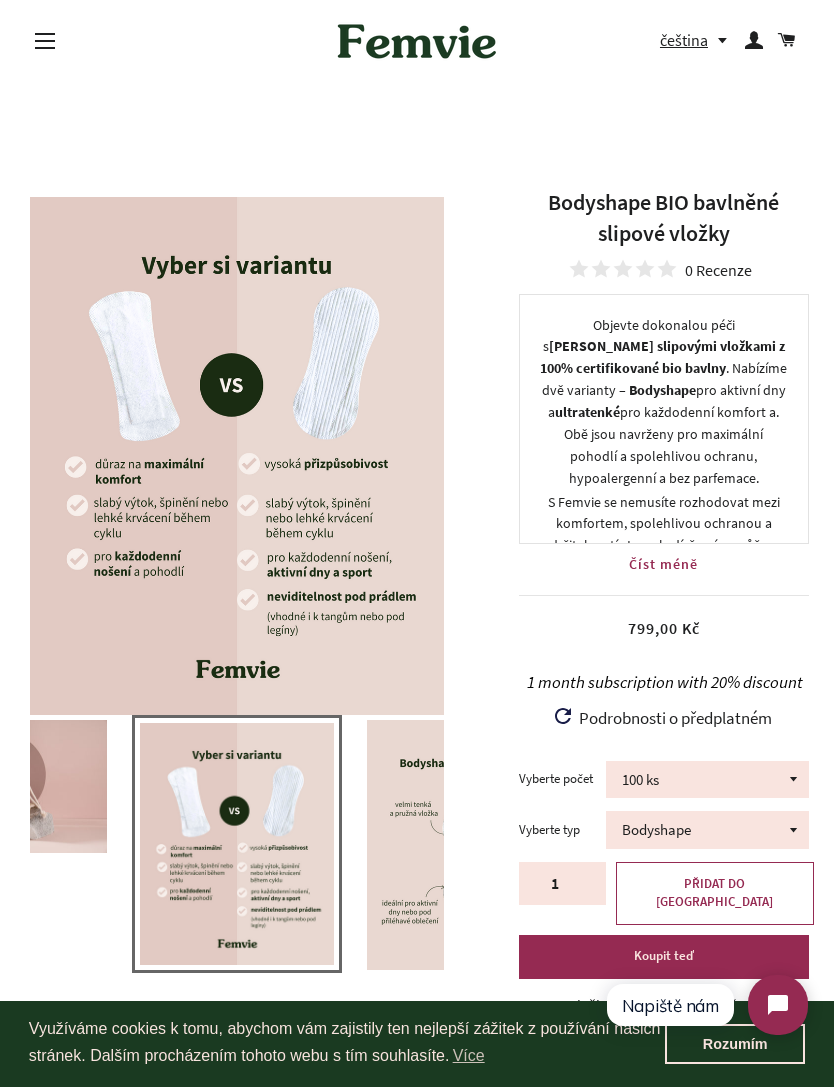 click at bounding box center [467, 845] 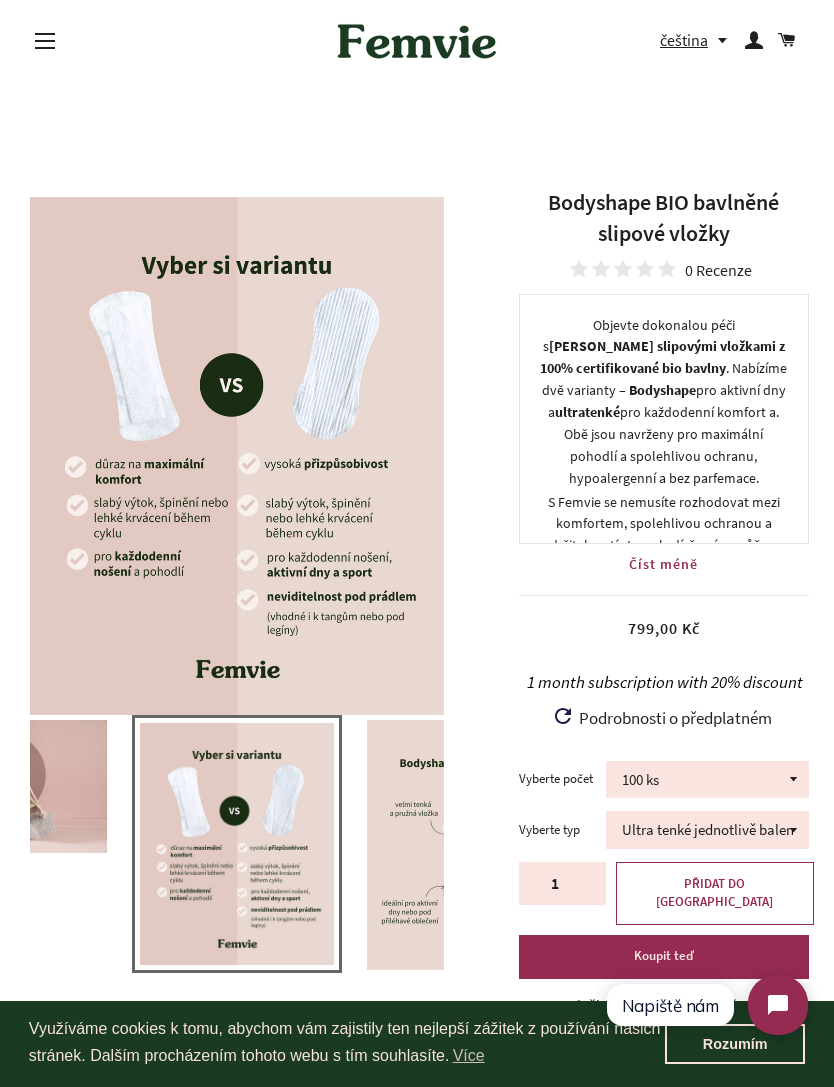 click on "PŘIDAT DO KOŠÍKU" at bounding box center (715, 893) 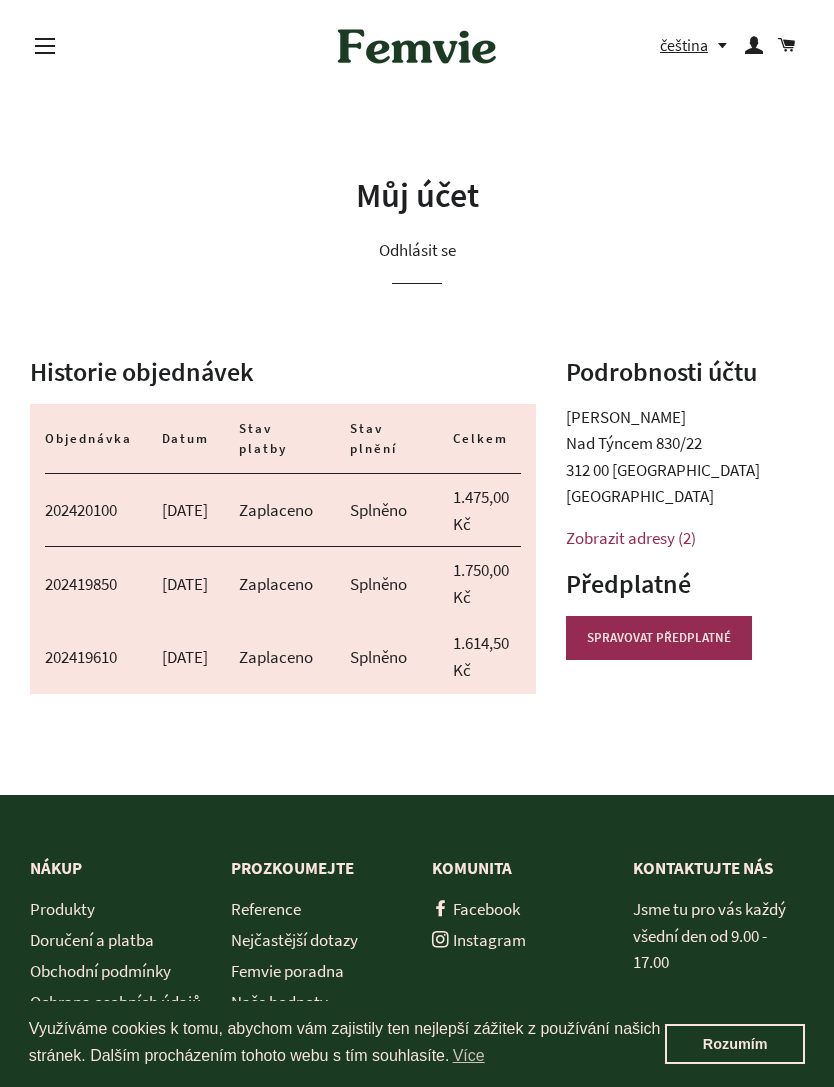 scroll, scrollTop: 0, scrollLeft: 0, axis: both 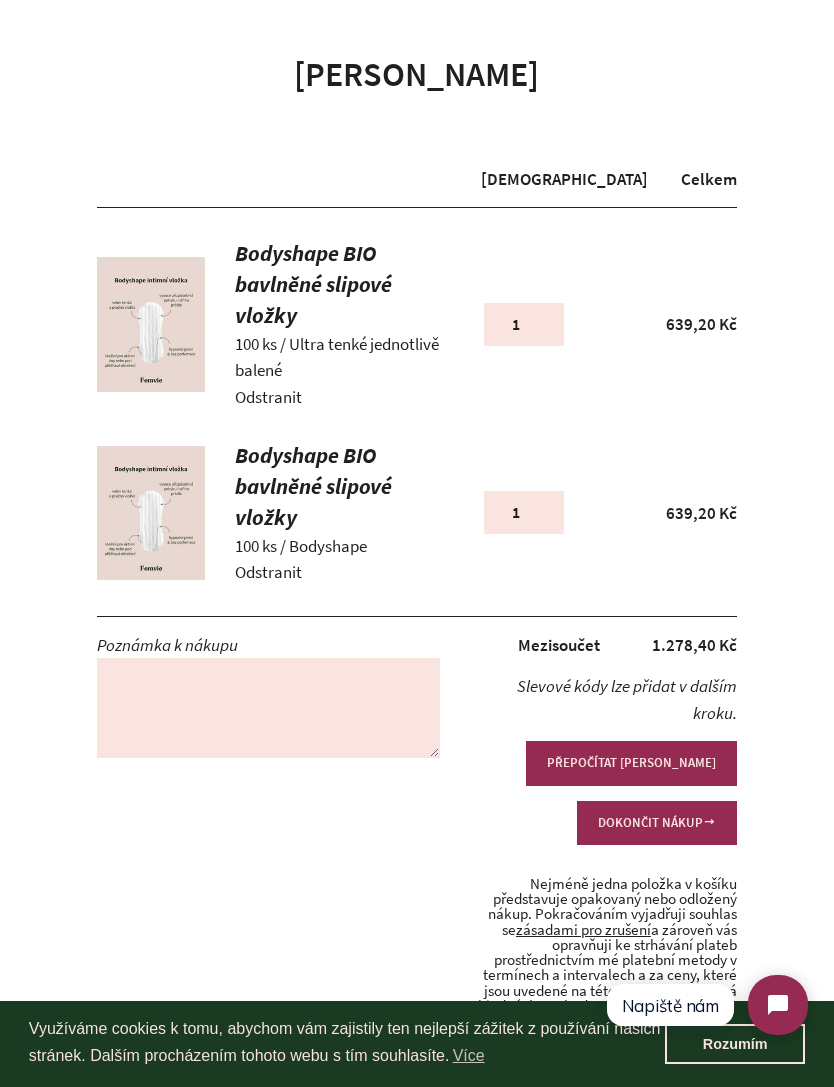 click on "PŘEPOČÍTAT [PERSON_NAME]" at bounding box center [631, 763] 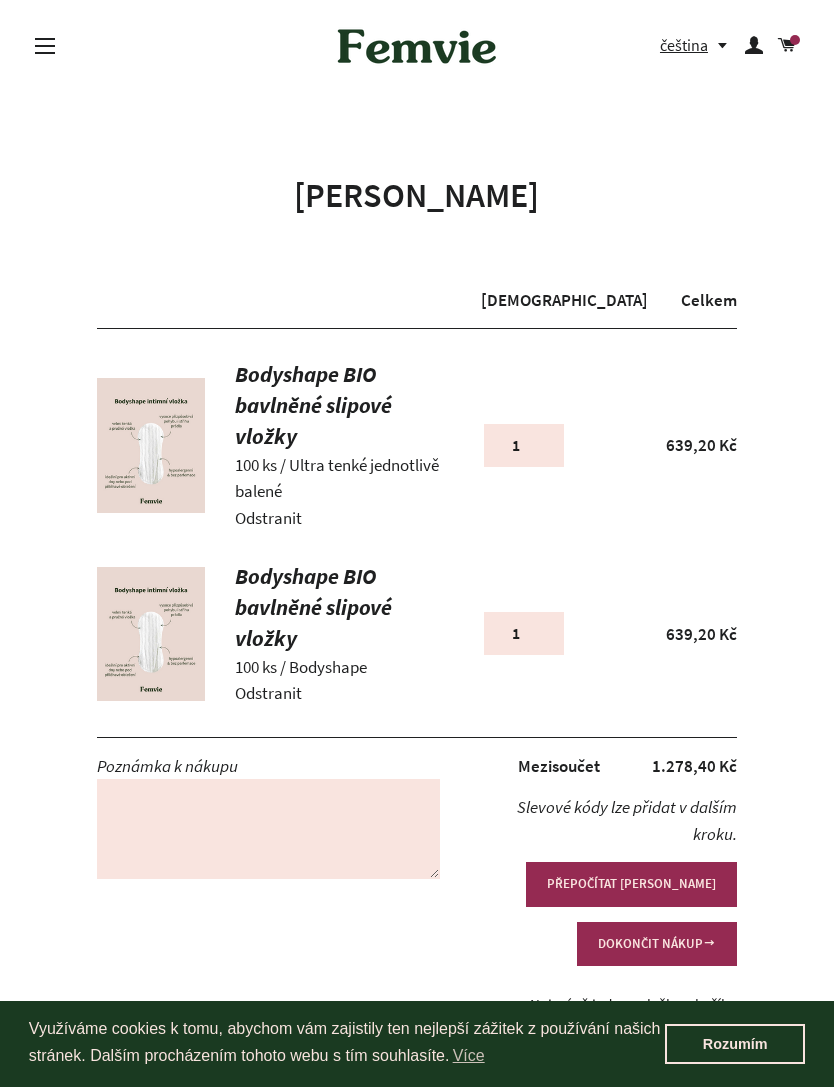 scroll, scrollTop: 0, scrollLeft: 0, axis: both 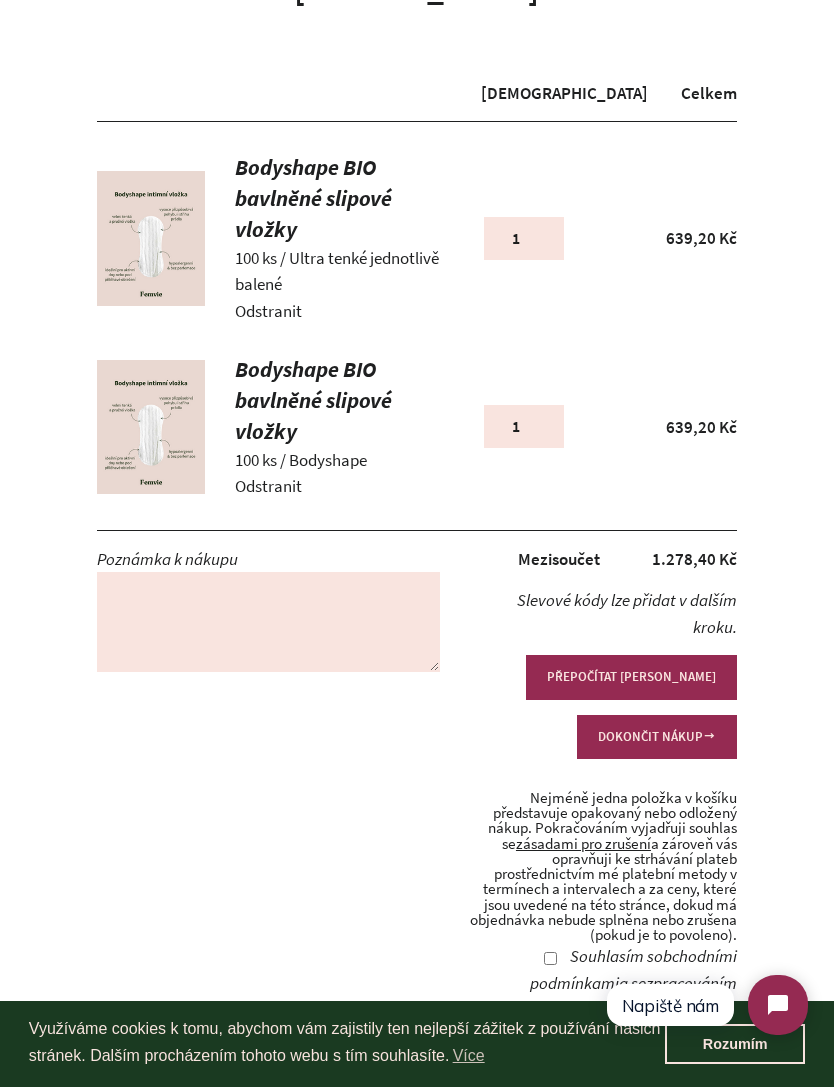 click on "DOKONČIT NÁKUP" at bounding box center (657, 737) 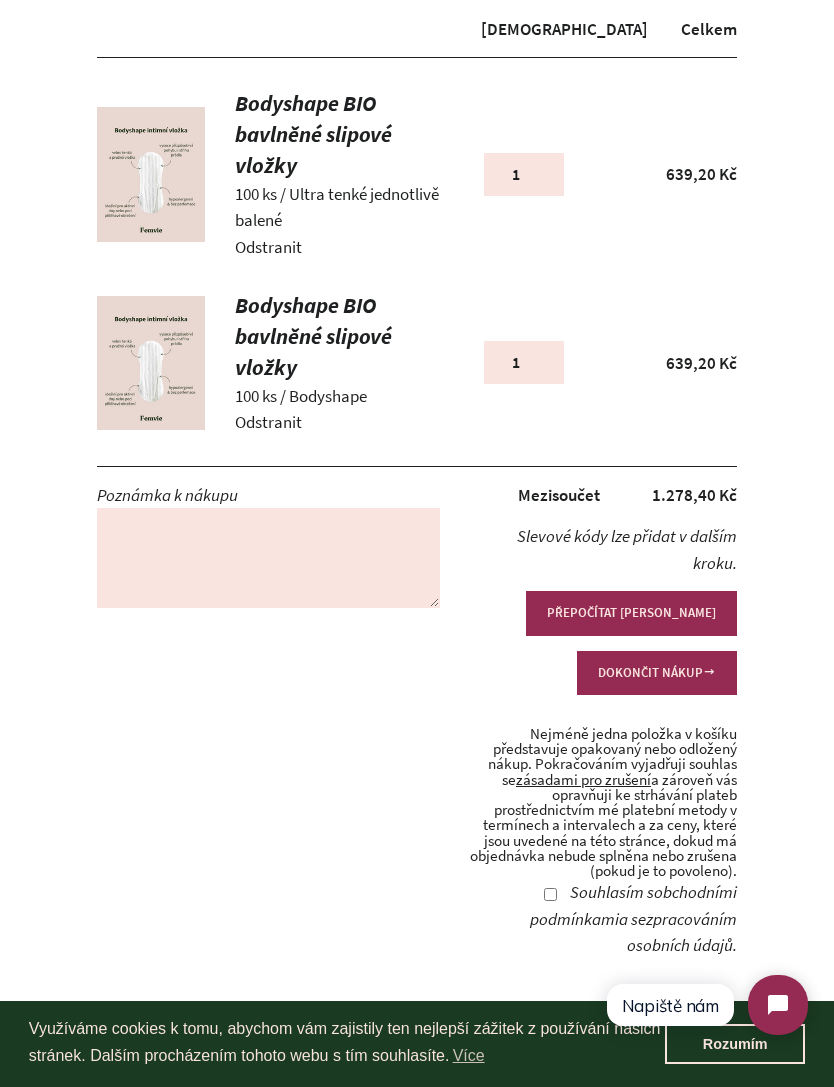 click on "Souhlasím s  obchodními podmínkami  a se  zpracováním osobních údajů ." at bounding box center [550, 894] 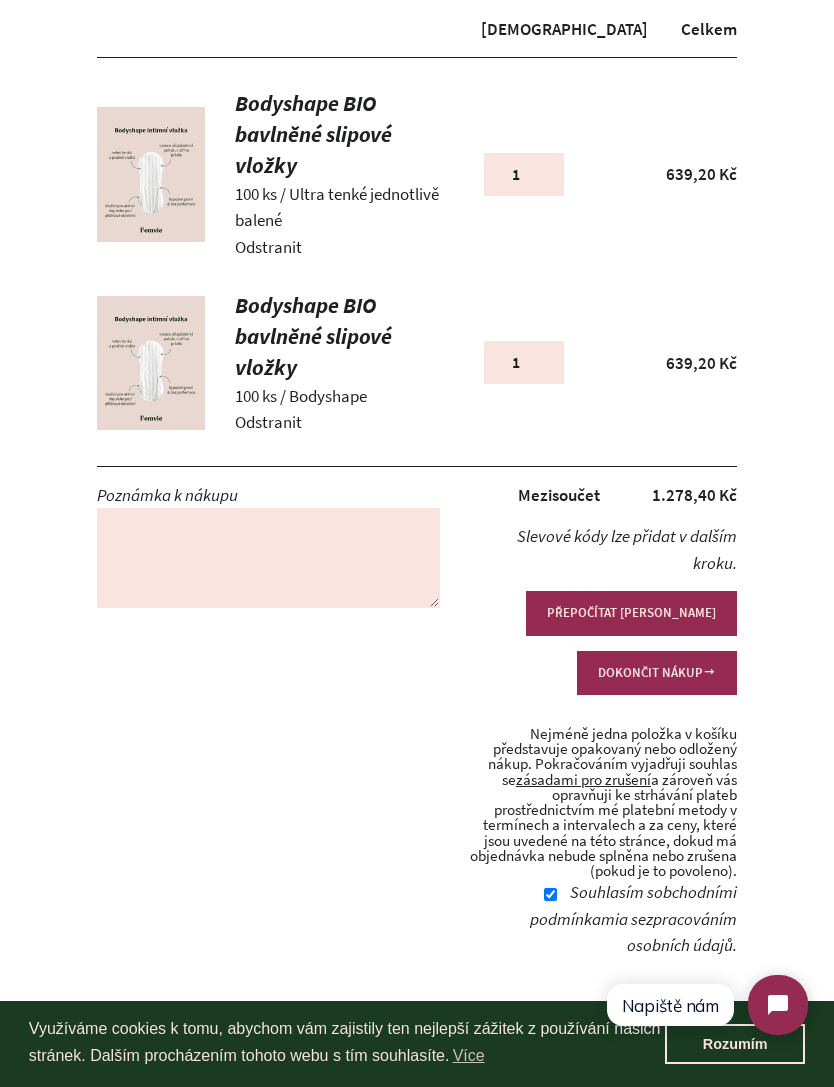 click on "DOKONČIT NÁKUP" at bounding box center (657, 673) 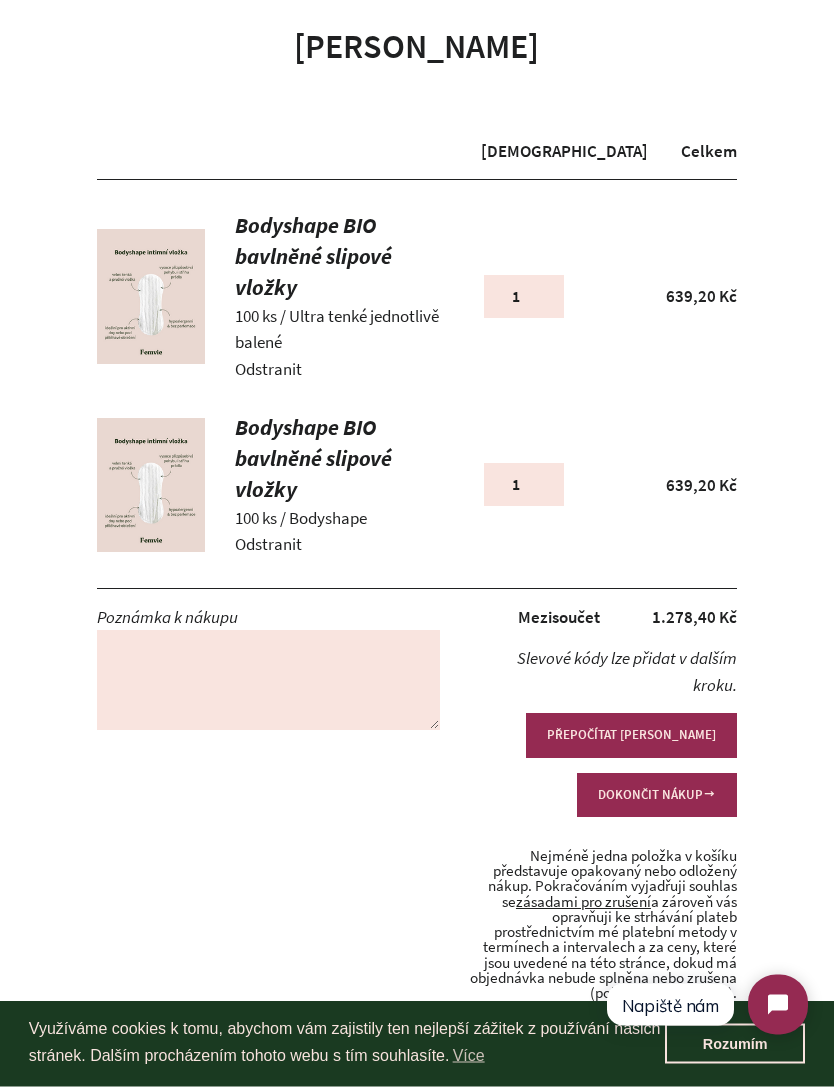 scroll, scrollTop: 149, scrollLeft: 0, axis: vertical 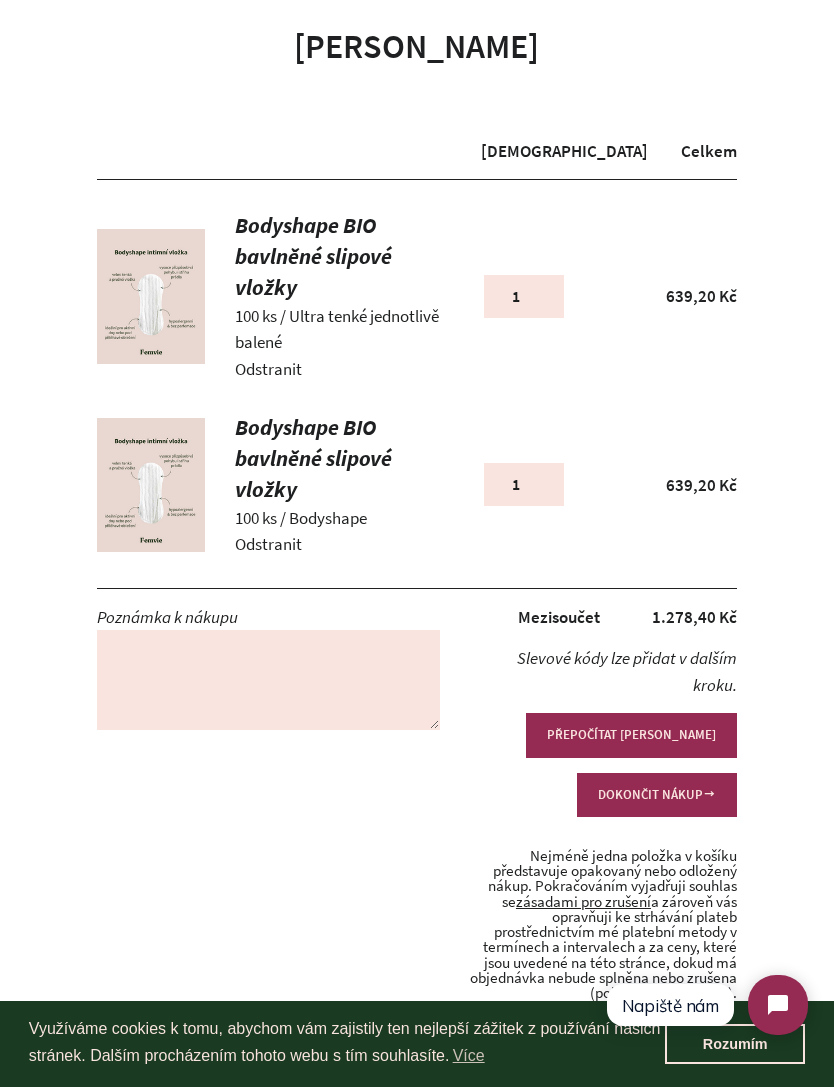 click on "DOKONČIT NÁKUP" at bounding box center (657, 795) 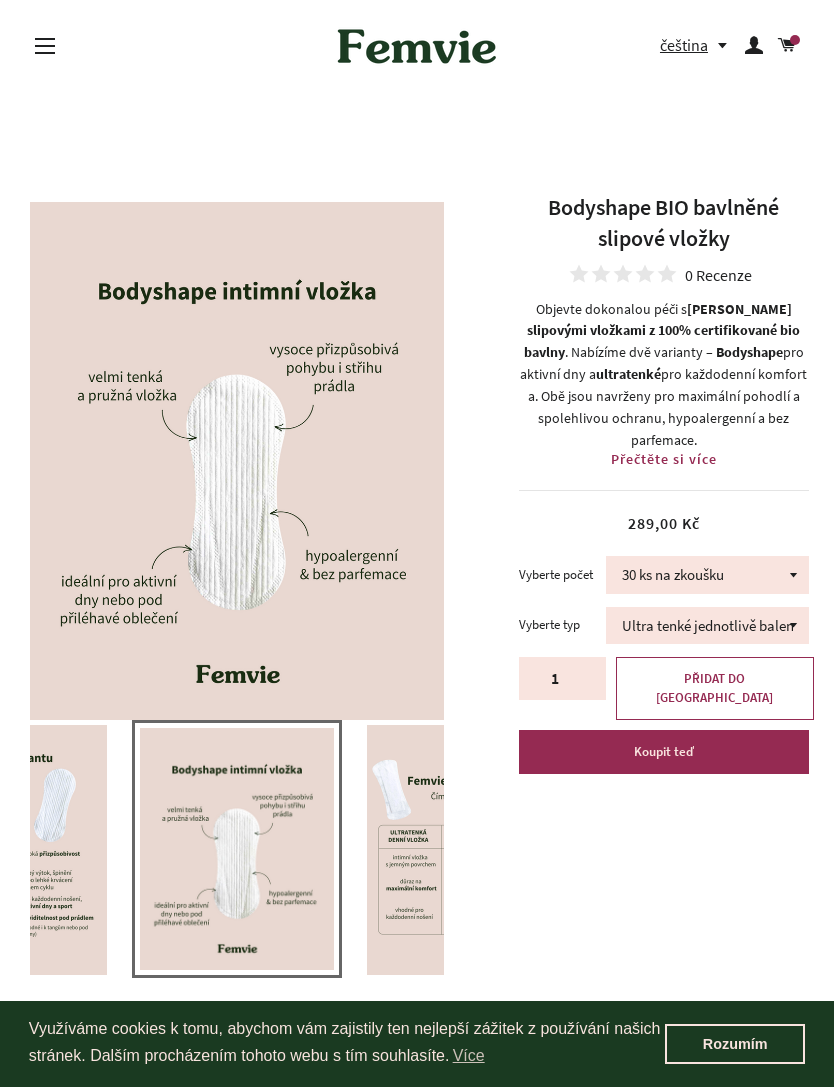 scroll, scrollTop: 0, scrollLeft: 0, axis: both 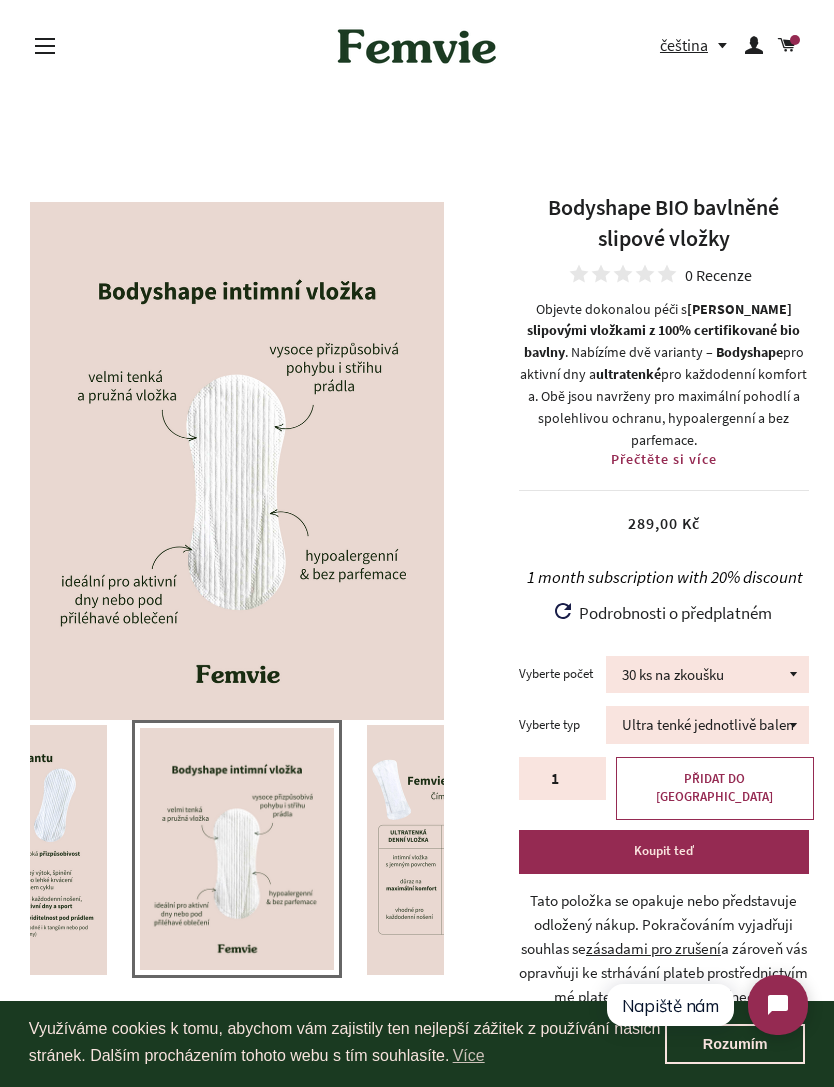click on "Přečtěte si více" at bounding box center [664, 459] 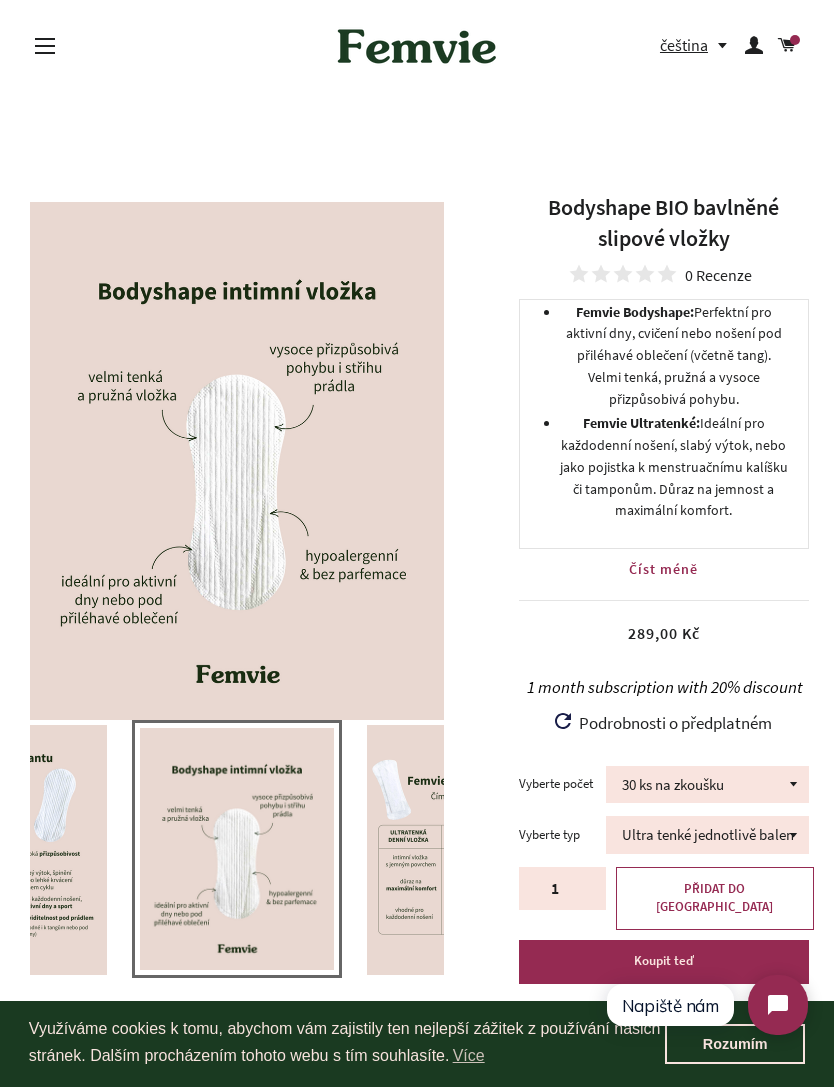 scroll, scrollTop: 373, scrollLeft: 0, axis: vertical 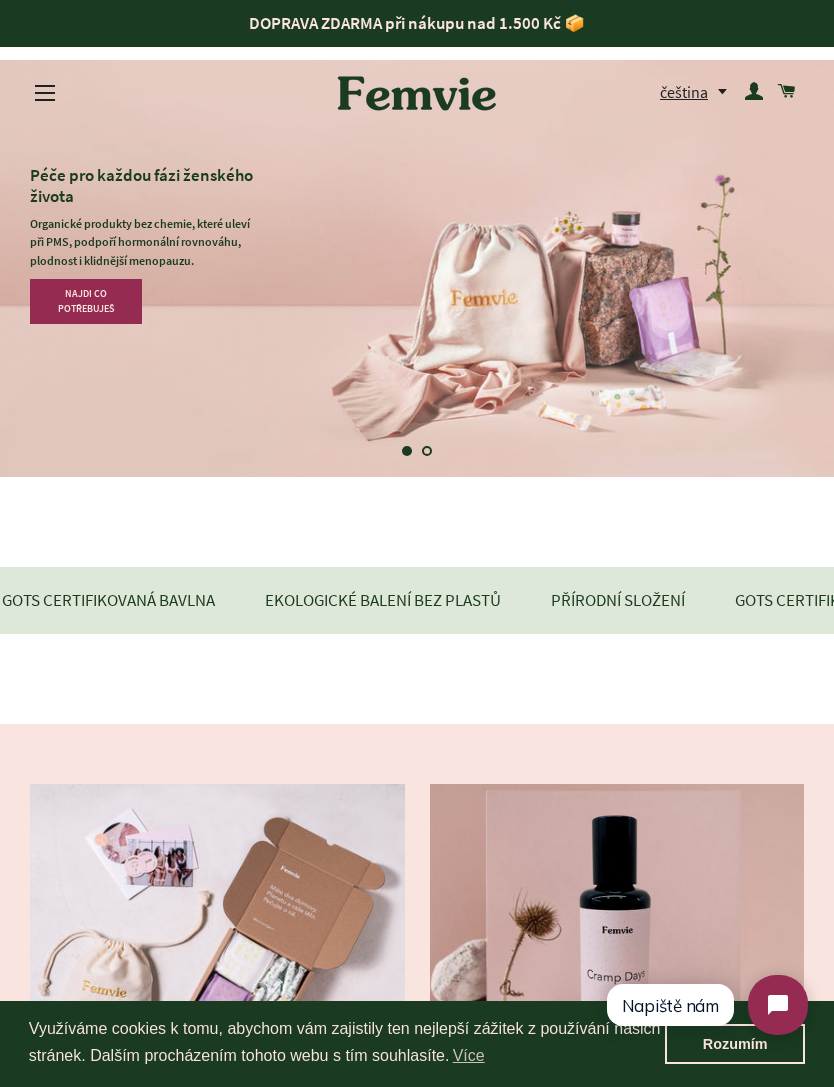 click on "Účet" at bounding box center (754, 92) 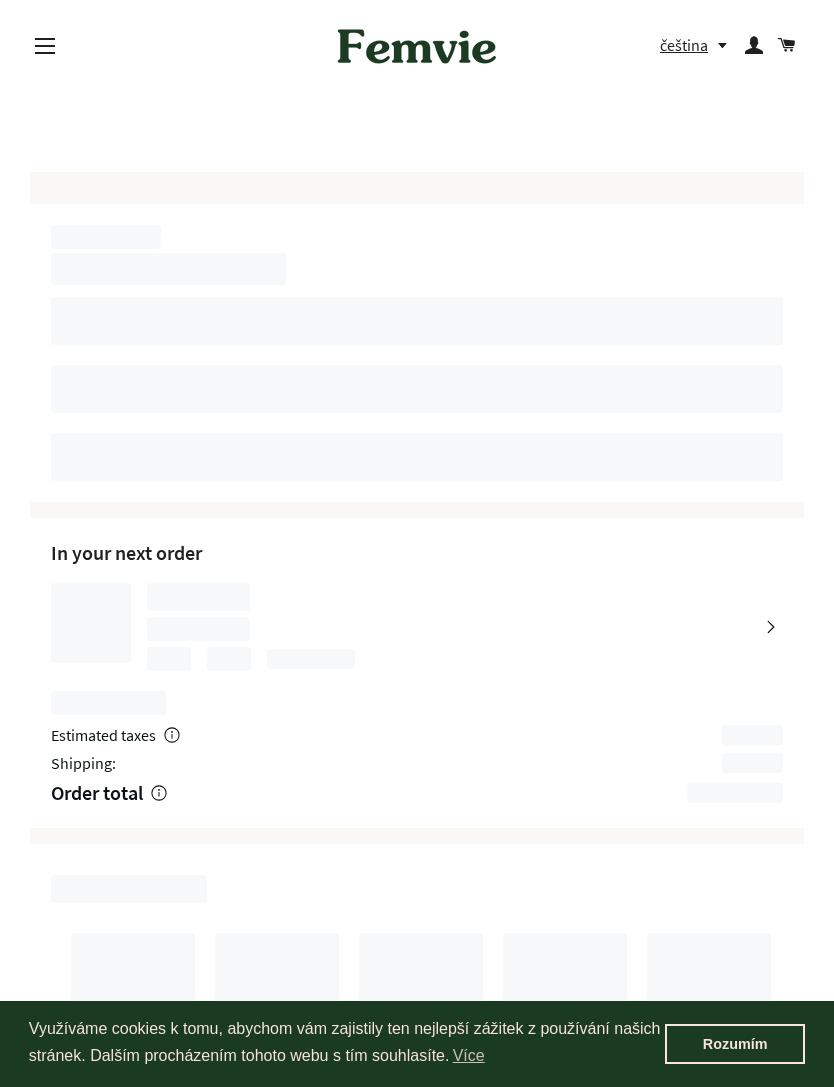scroll, scrollTop: 0, scrollLeft: 0, axis: both 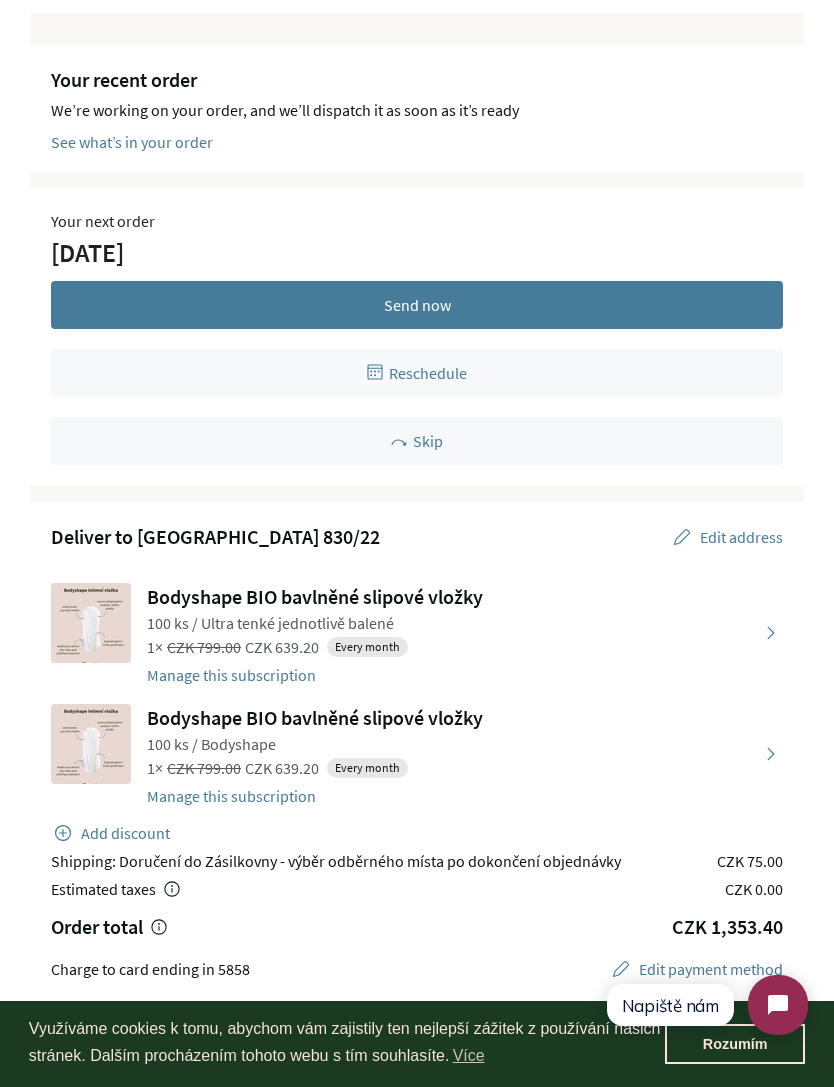 click on "Edit address" at bounding box center (741, 537) 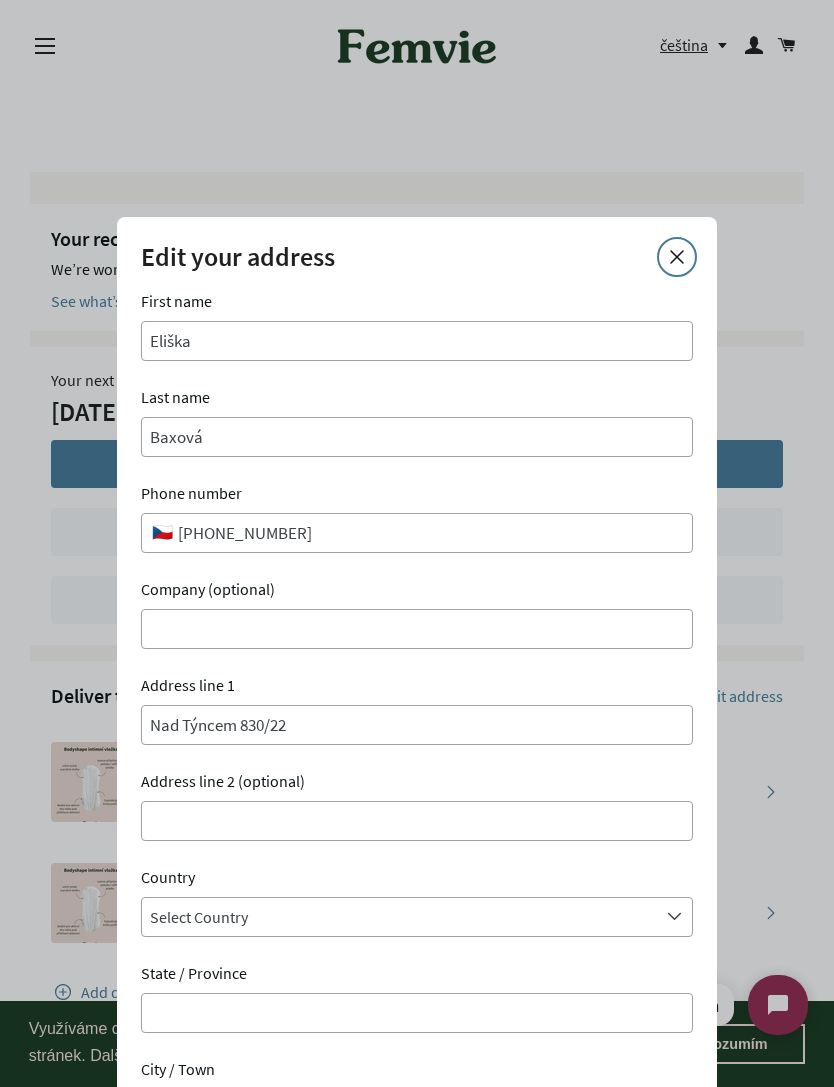 click at bounding box center [677, 257] 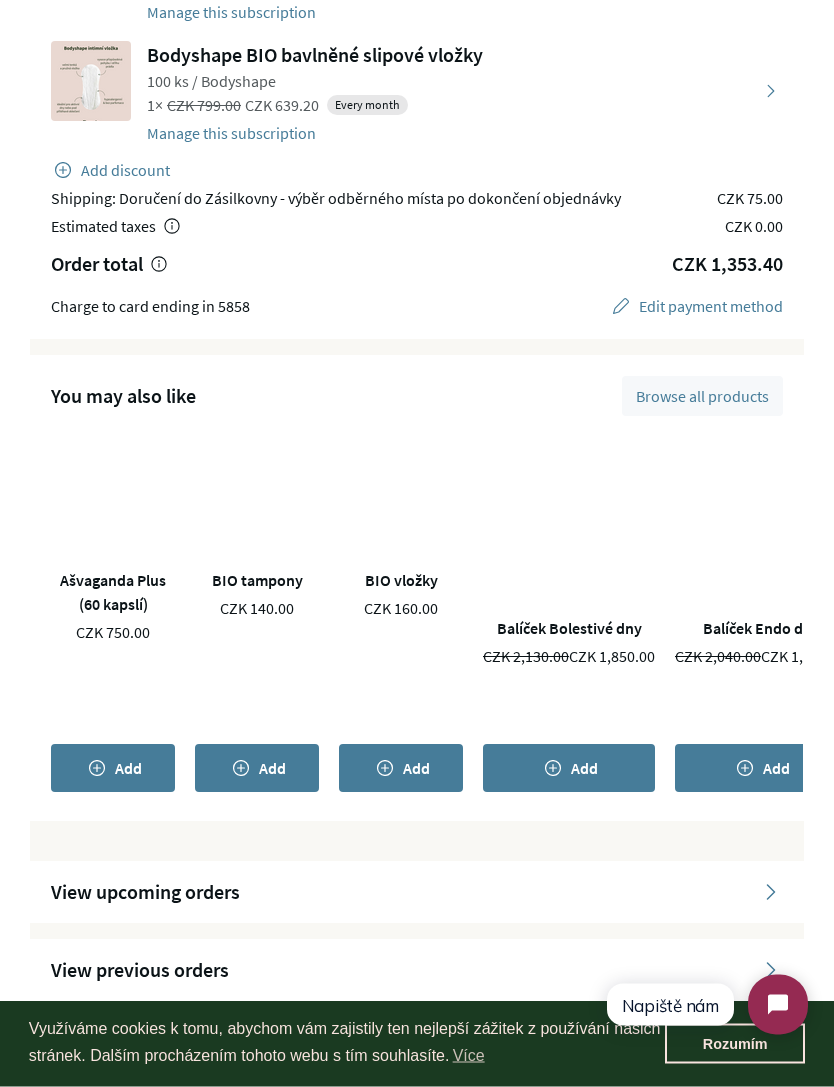 scroll, scrollTop: 814, scrollLeft: 0, axis: vertical 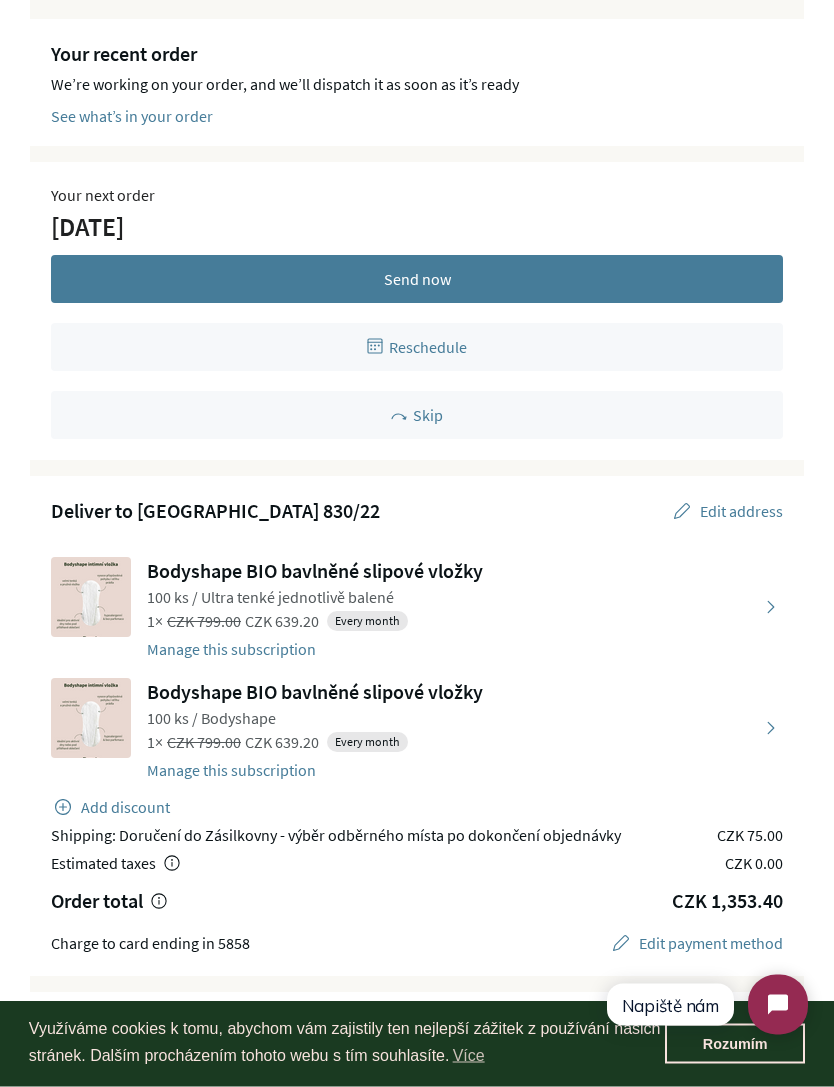 click at bounding box center (417, 608) 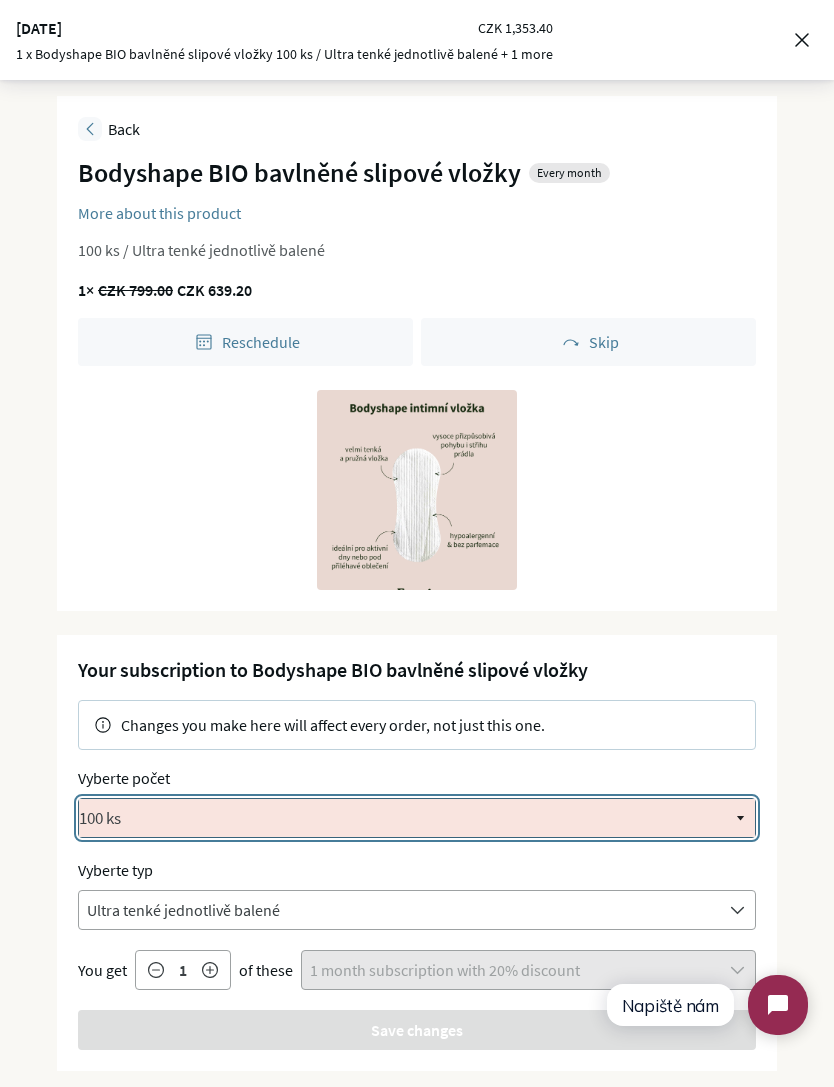 click on "30 ks na zkoušku 100 ks 150 ks 200 ks" at bounding box center [417, 818] 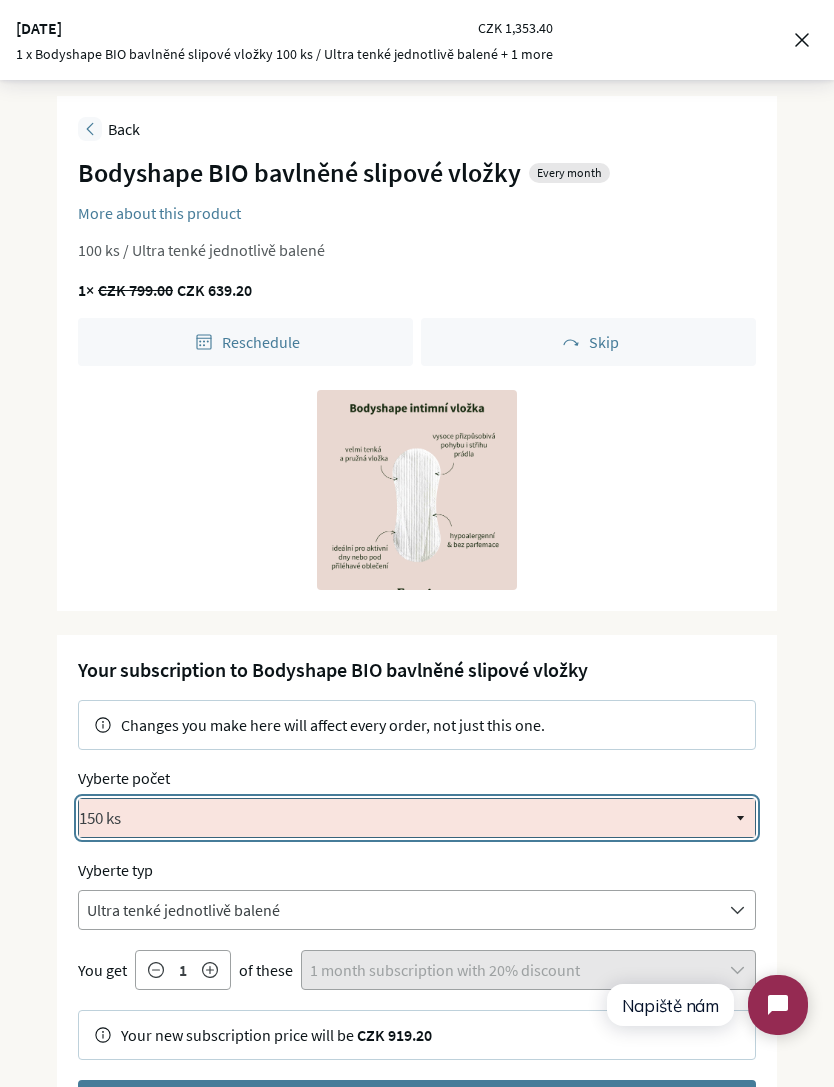 click on "30 ks na zkoušku 100 ks 150 ks 200 ks" at bounding box center [417, 818] 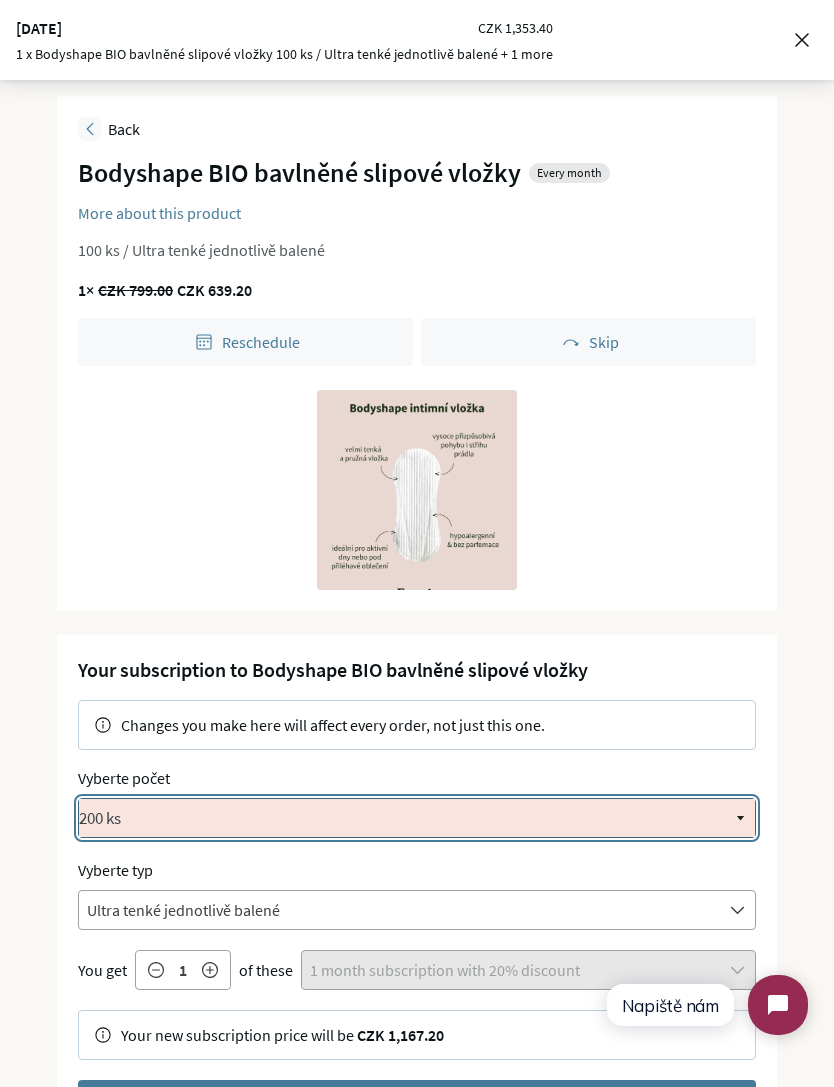 click on "30 ks na zkoušku 100 ks 150 ks 200 ks" at bounding box center [417, 818] 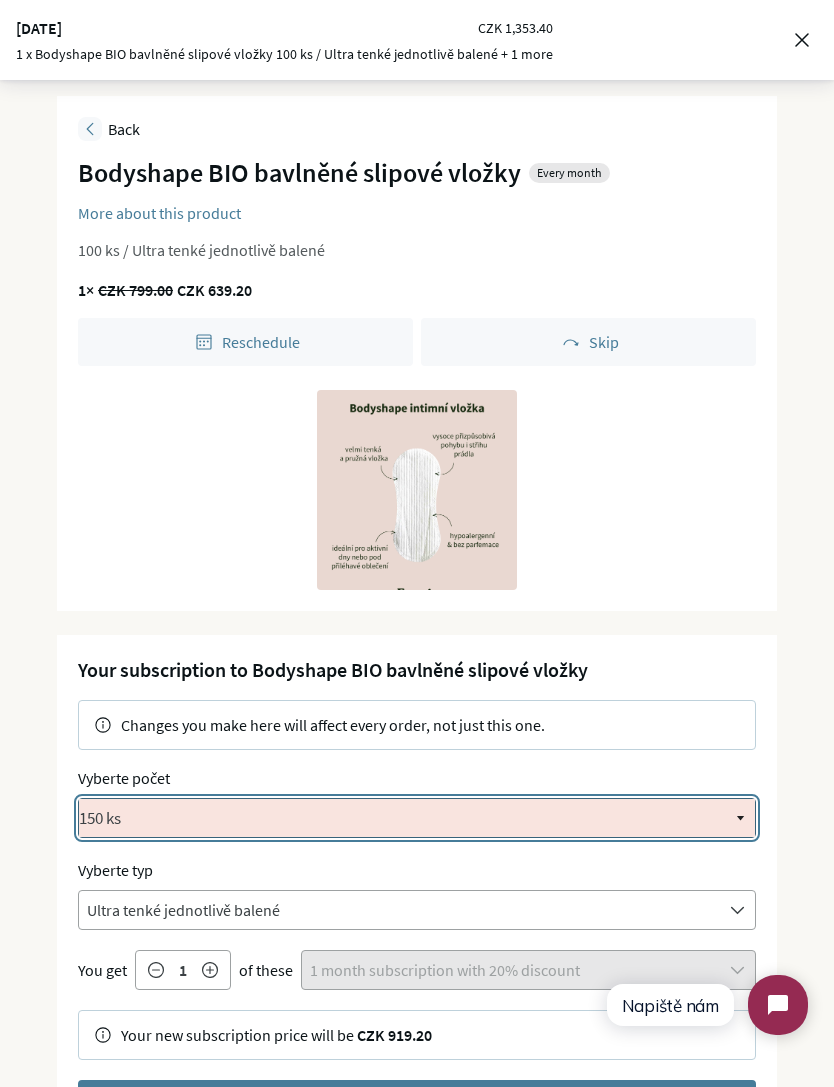click on "30 ks na zkoušku 100 ks 150 ks 200 ks" at bounding box center (417, 818) 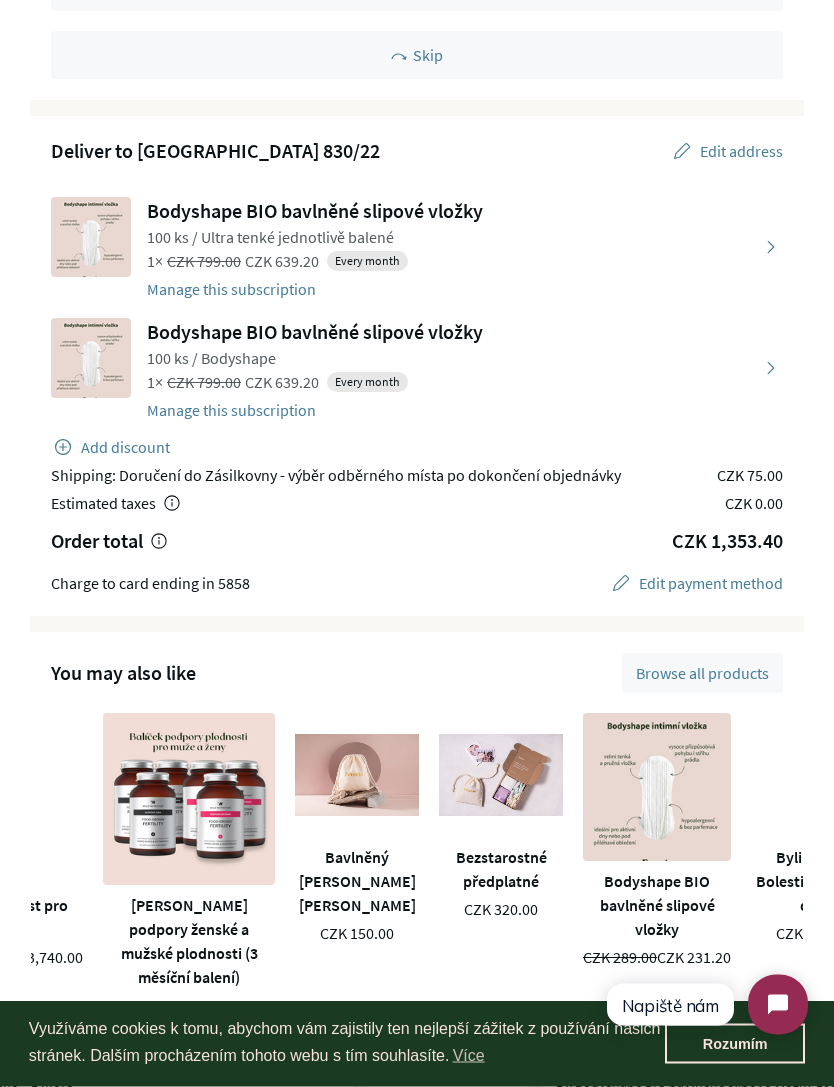 scroll, scrollTop: 0, scrollLeft: 0, axis: both 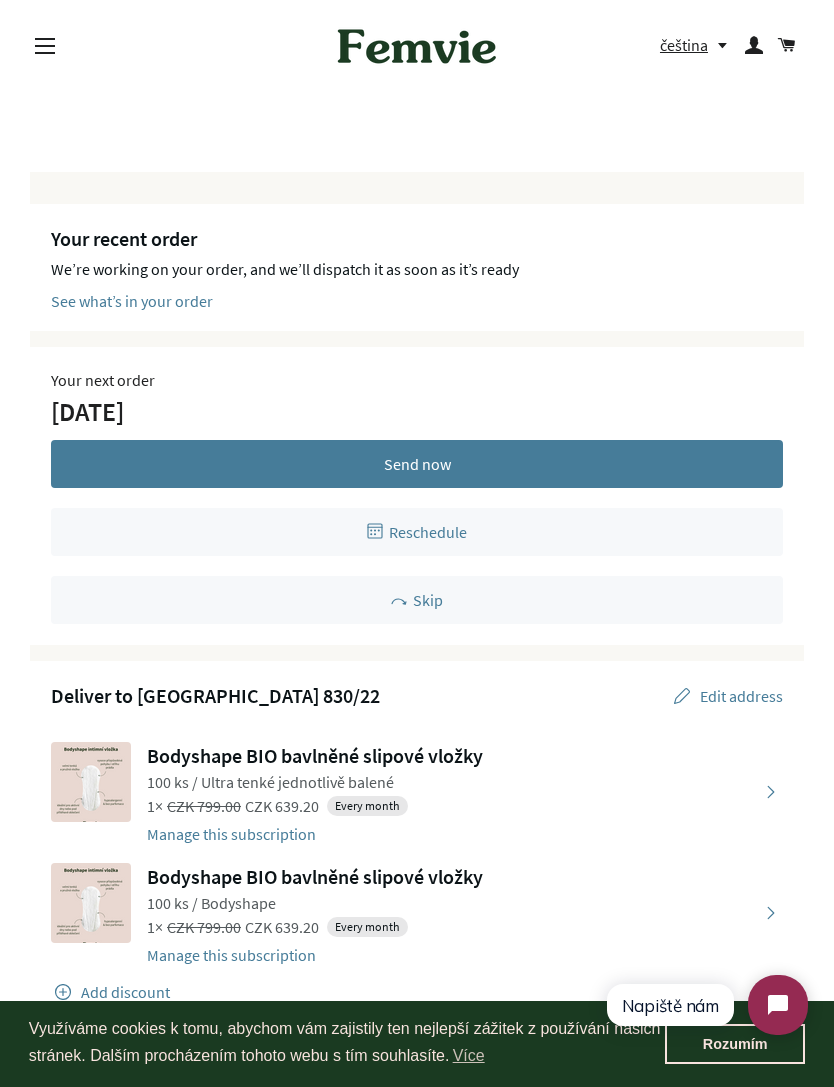 click on "See what’s in your order" at bounding box center [132, 301] 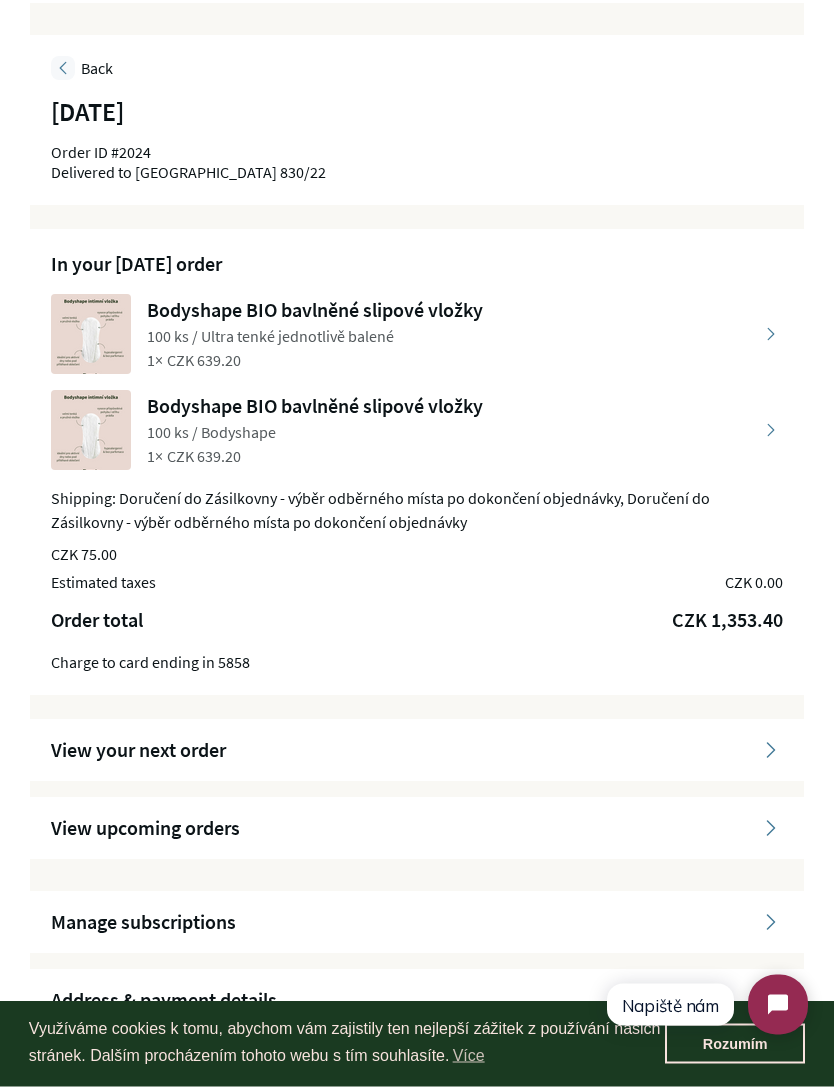 scroll, scrollTop: 169, scrollLeft: 0, axis: vertical 